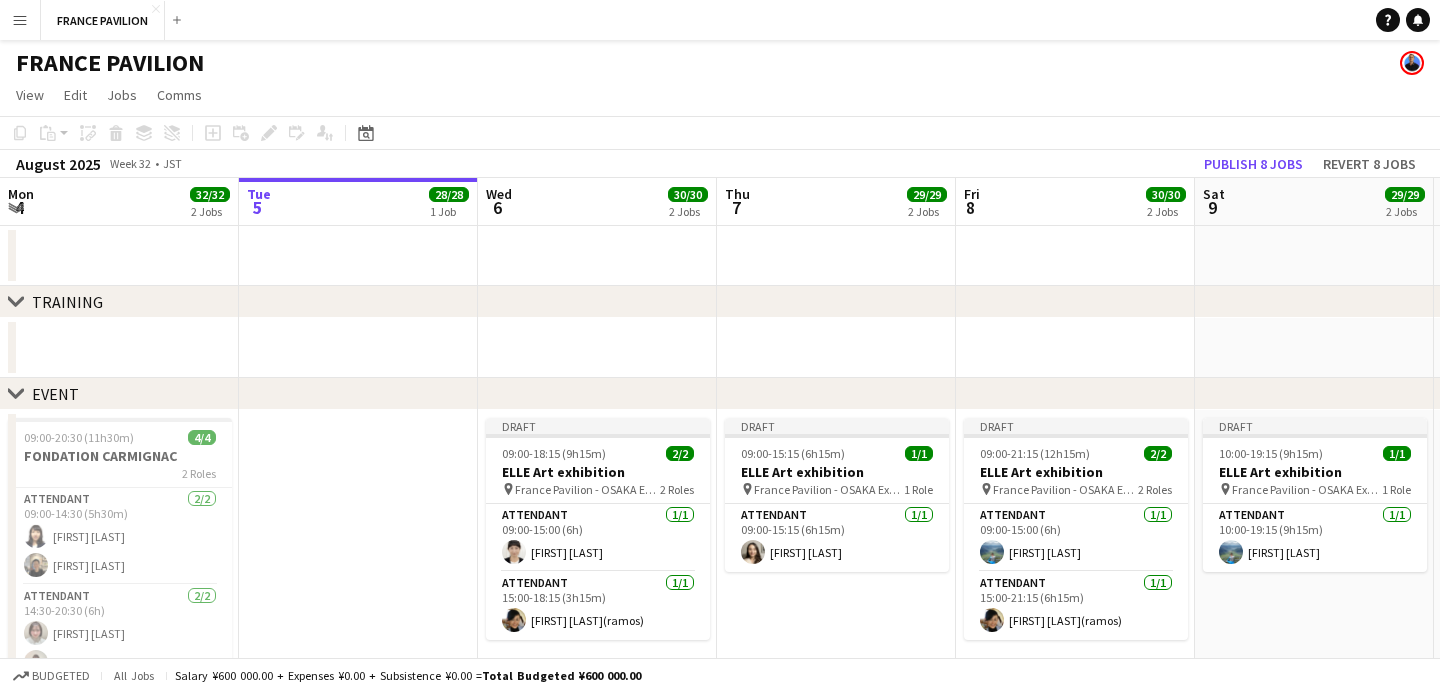scroll, scrollTop: 0, scrollLeft: 0, axis: both 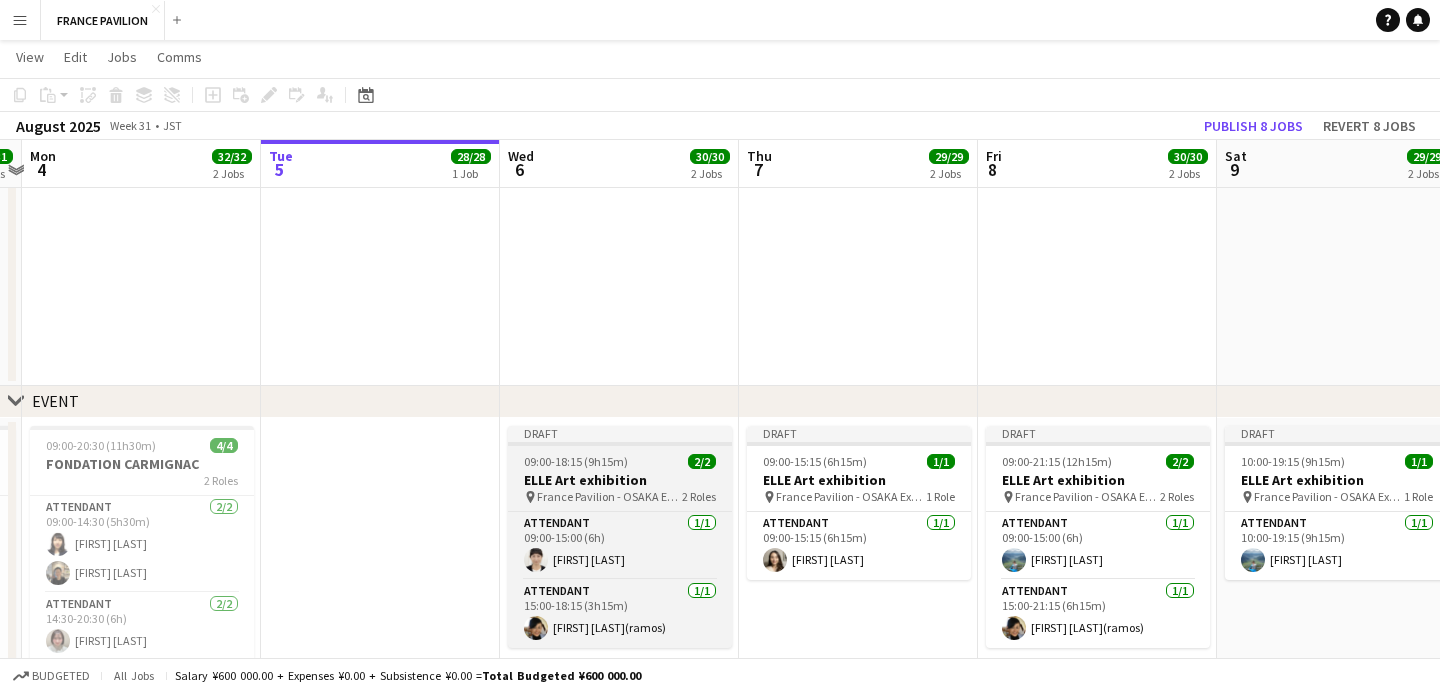 click on "09:00-18:15 (9h15m)    2/2" at bounding box center (620, 461) 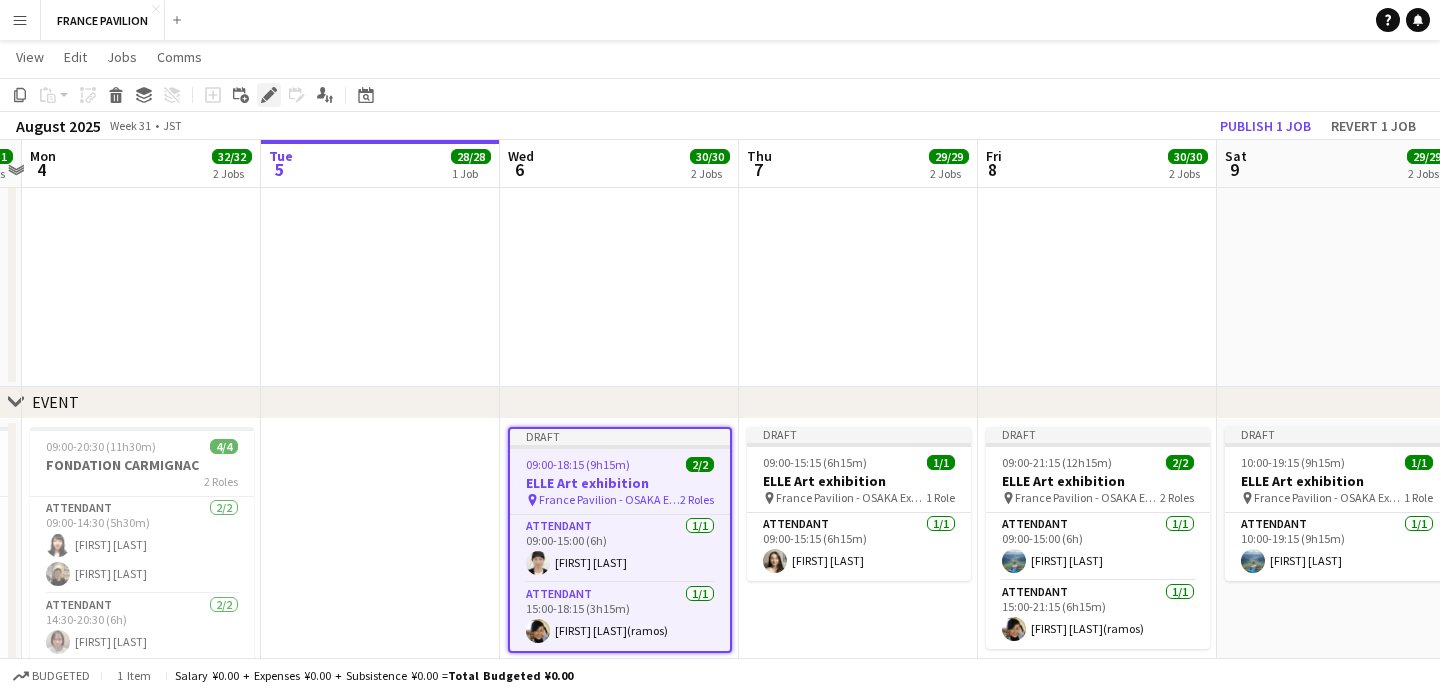 click on "Edit" 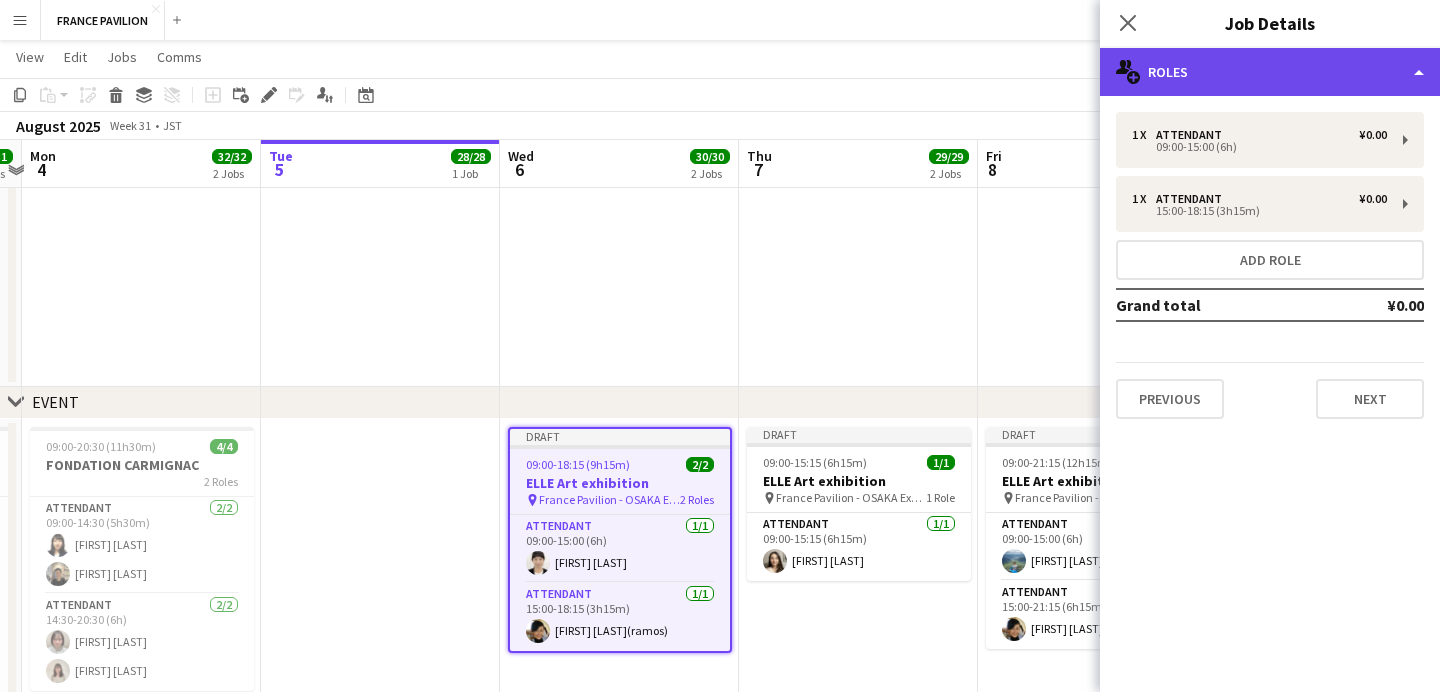 click on "multiple-users-add
Roles" 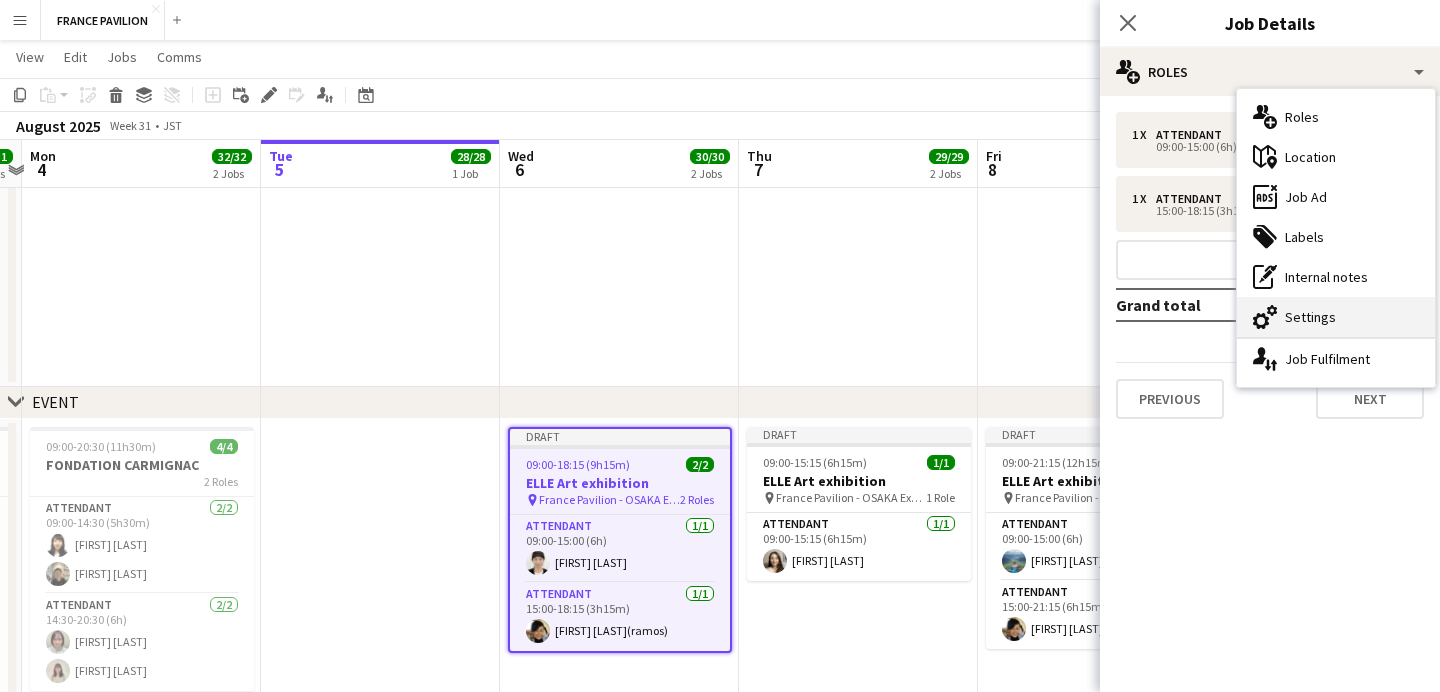 click on "cog-double-3
Settings" at bounding box center (1336, 317) 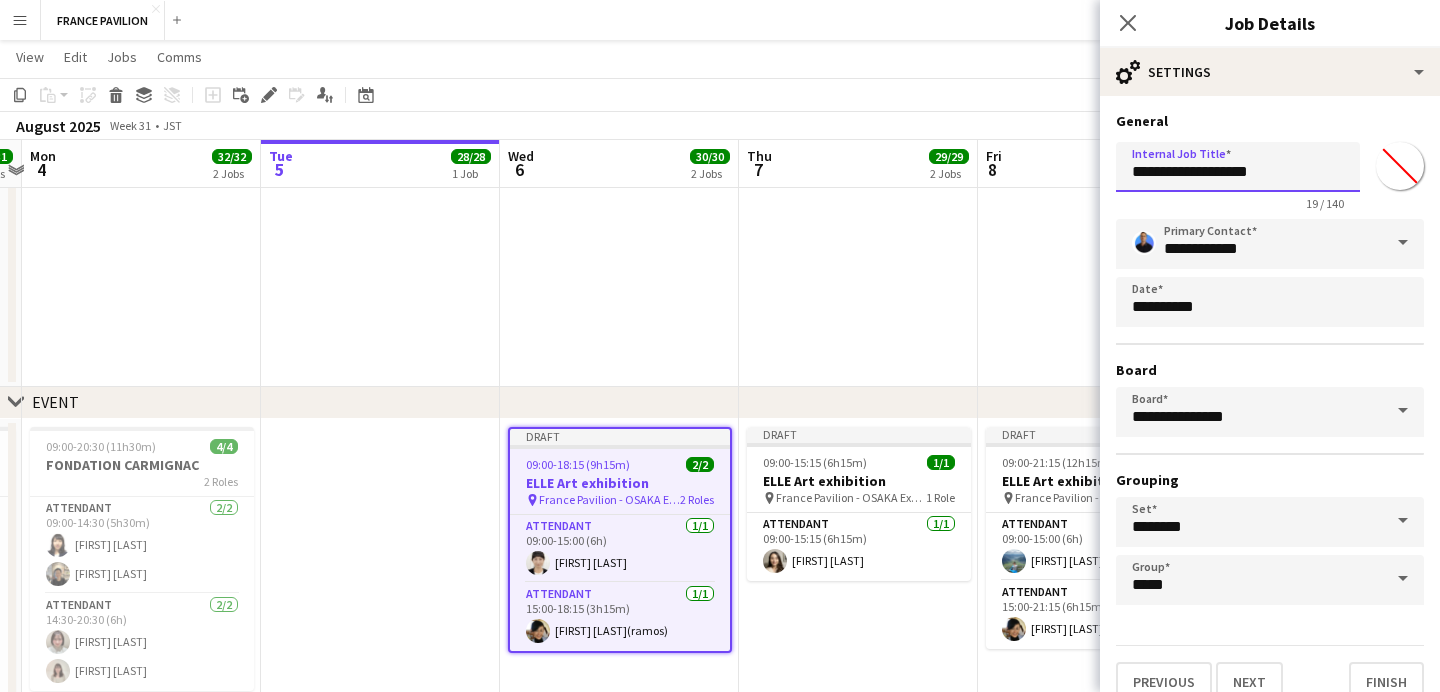drag, startPoint x: 1272, startPoint y: 167, endPoint x: 1170, endPoint y: 170, distance: 102.044106 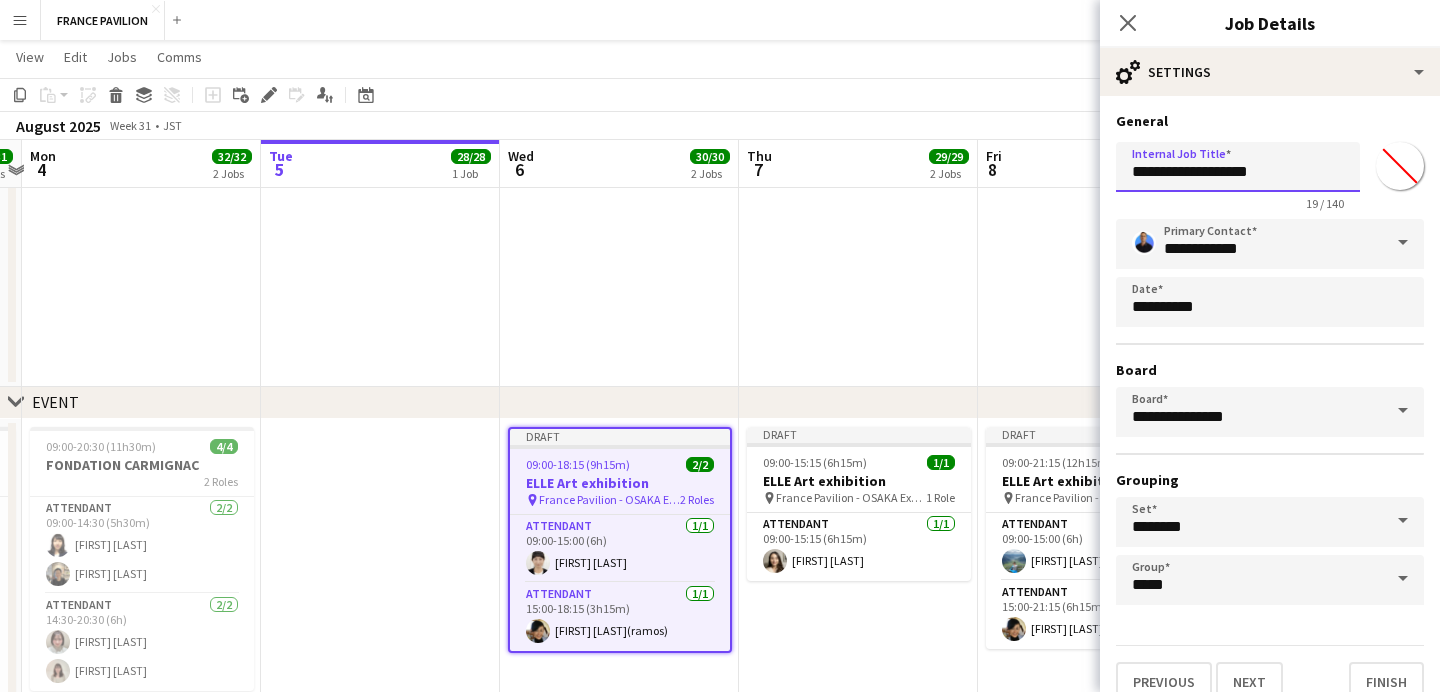 click on "**********" at bounding box center [1238, 167] 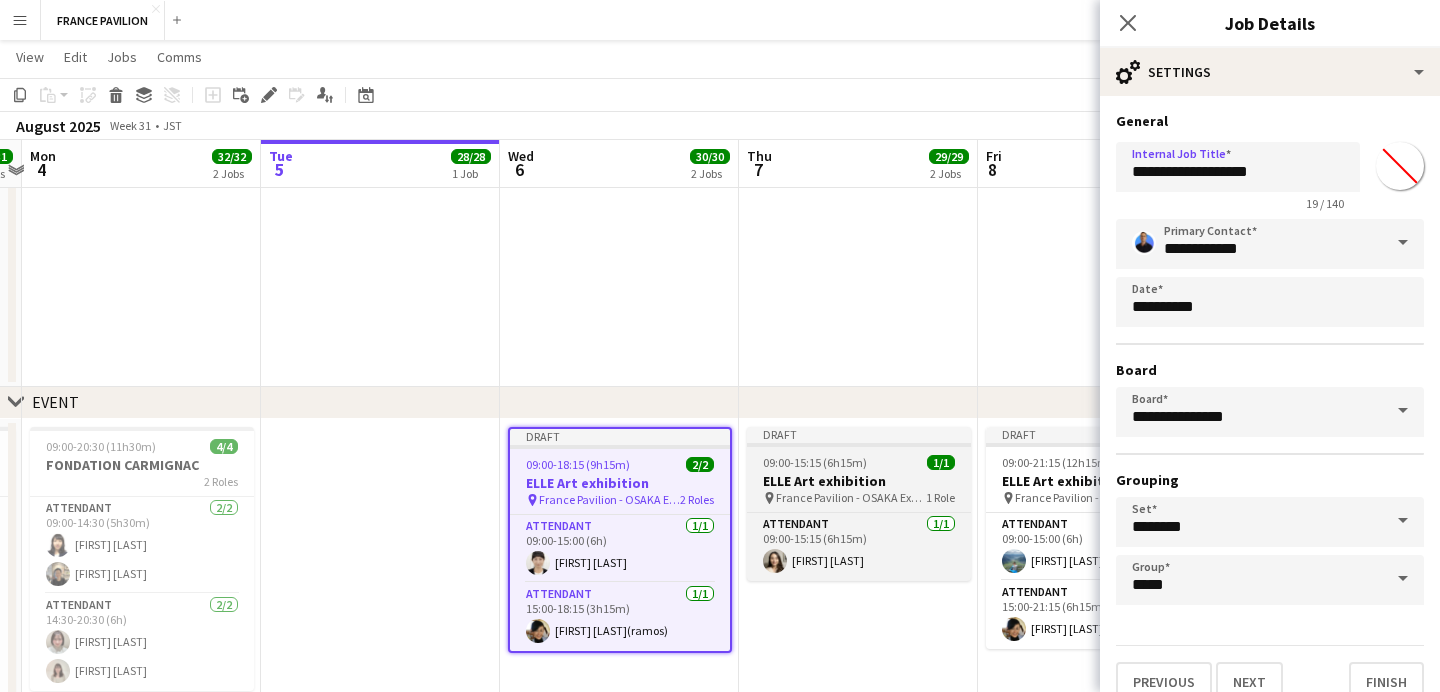 click on "ELLE Art exhibition" at bounding box center [859, 481] 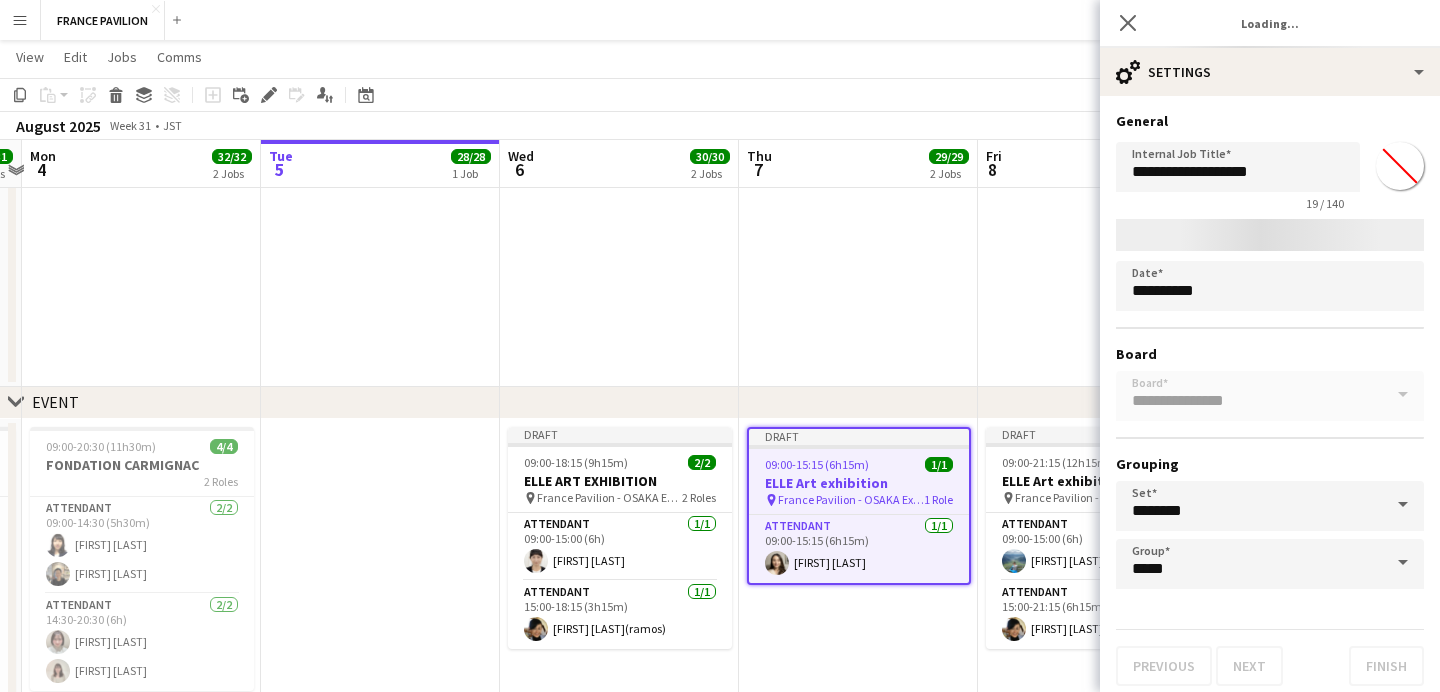 type on "*******" 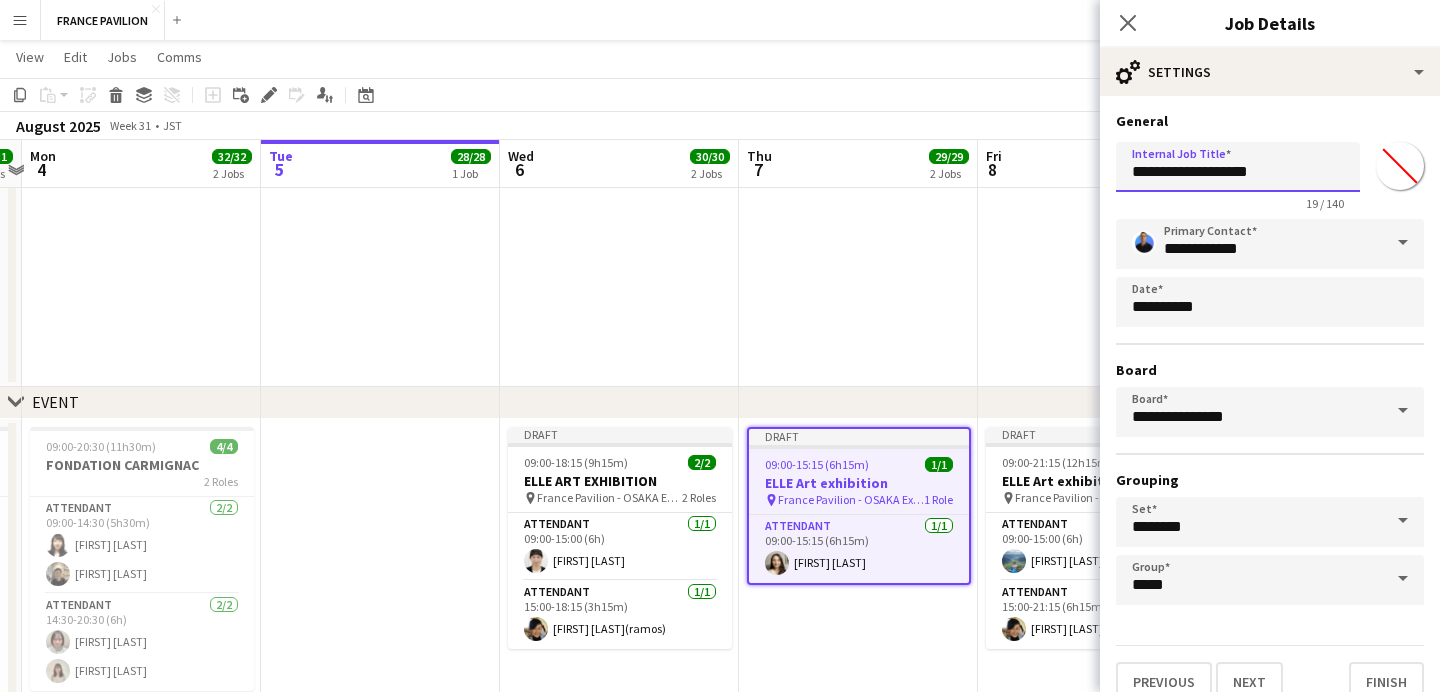 drag, startPoint x: 1270, startPoint y: 165, endPoint x: 1068, endPoint y: 165, distance: 202 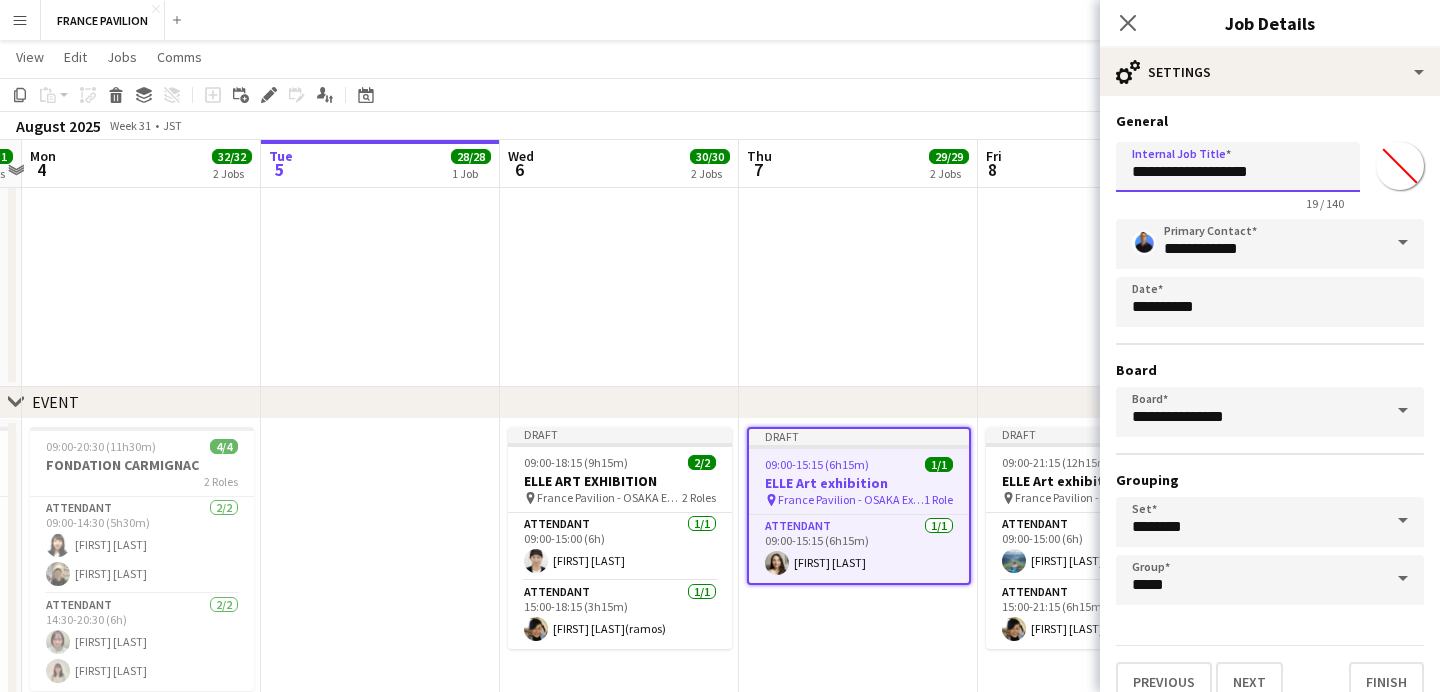 paste 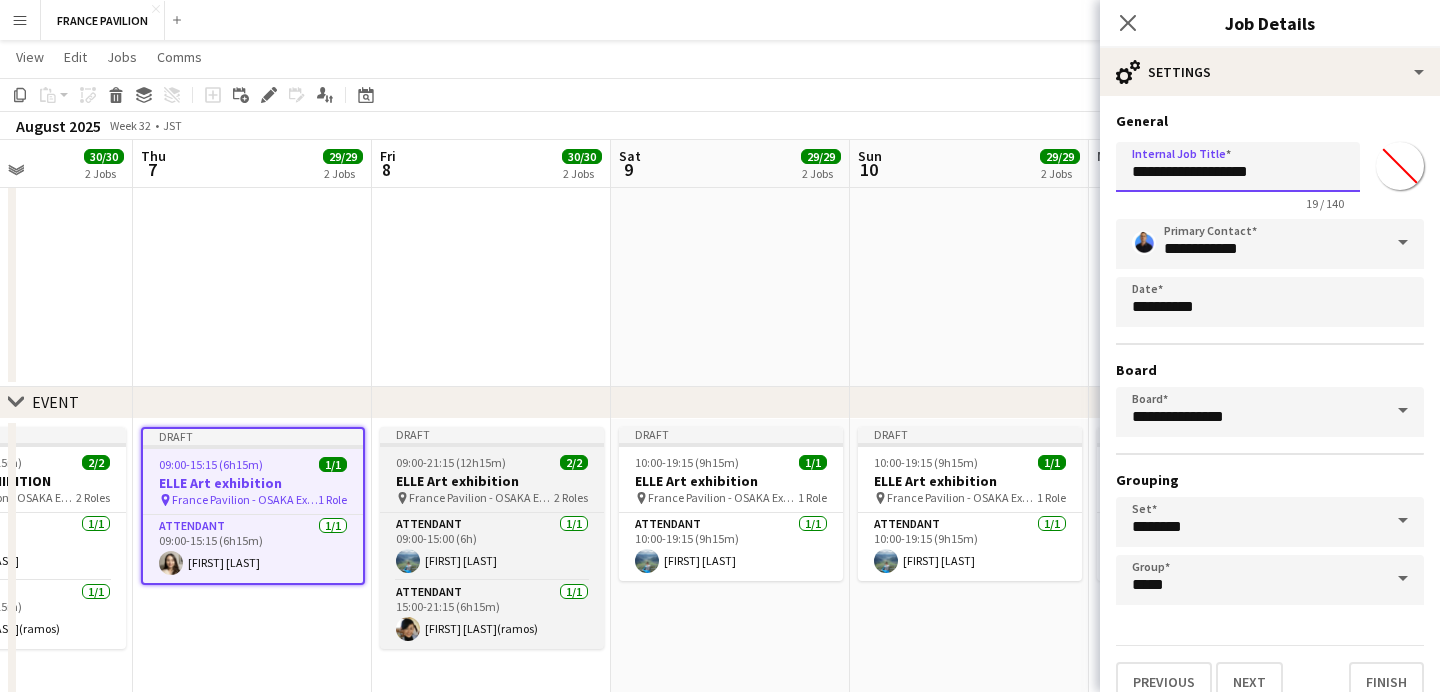 scroll, scrollTop: 0, scrollLeft: 629, axis: horizontal 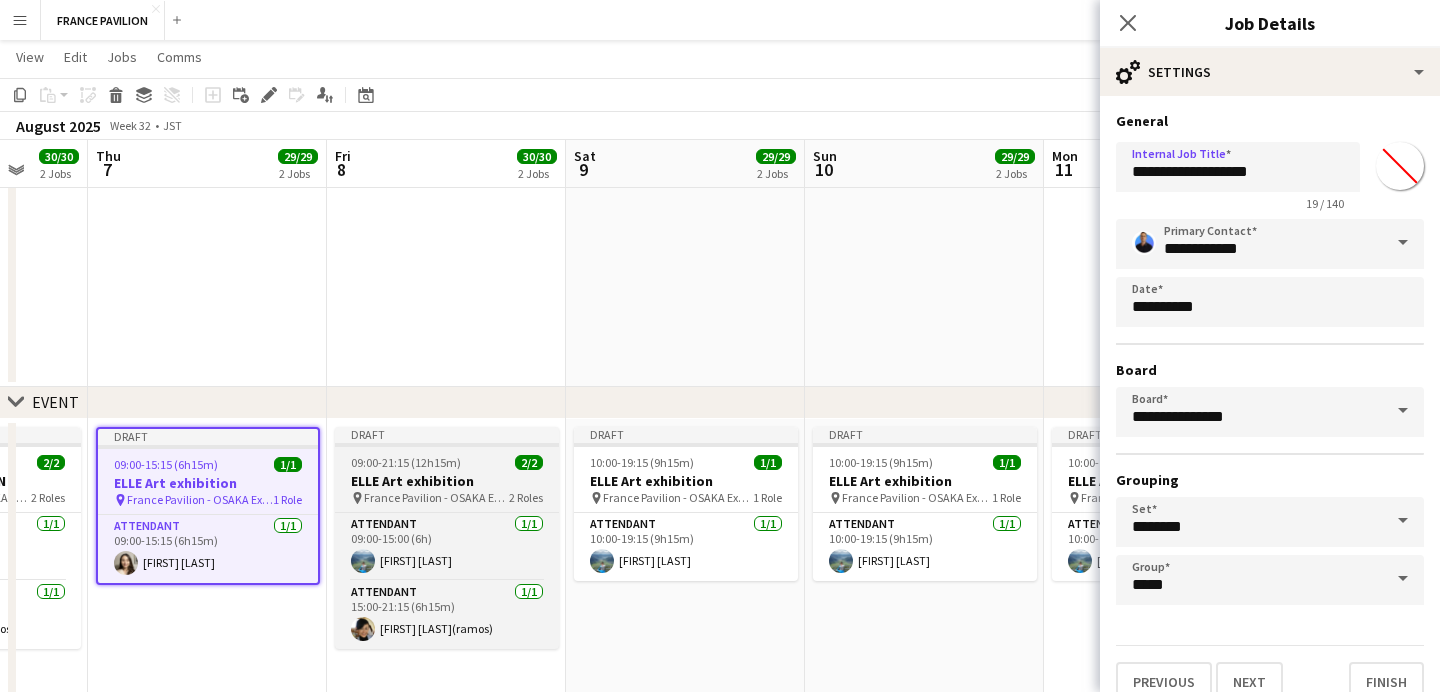click on "ELLE Art exhibition" at bounding box center [447, 481] 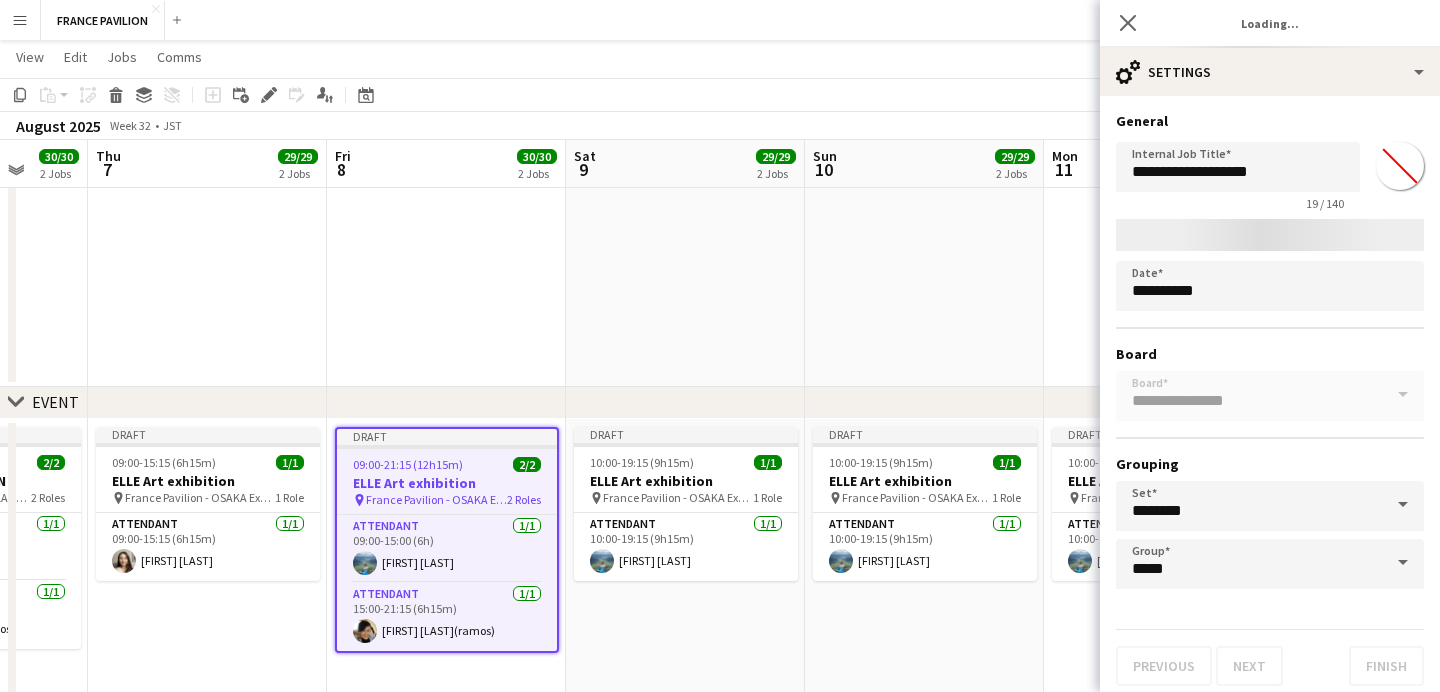 type on "**********" 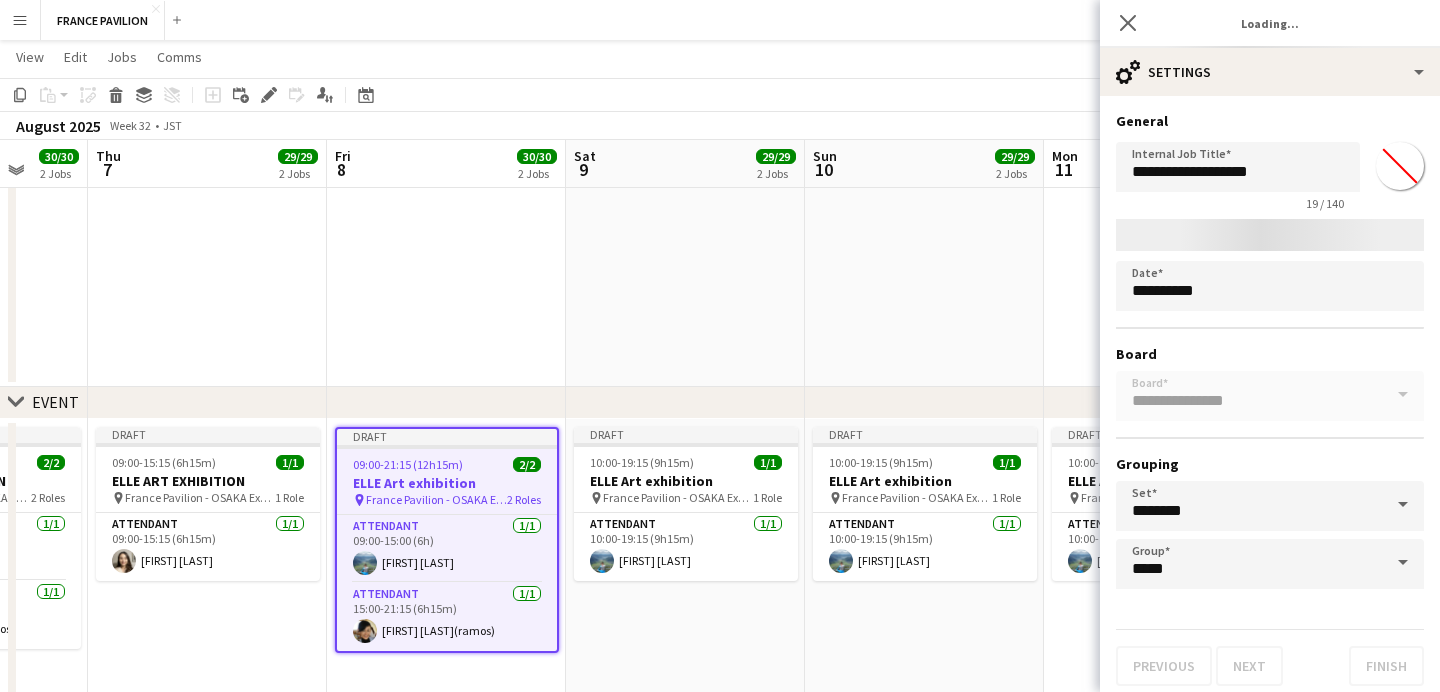 type on "*******" 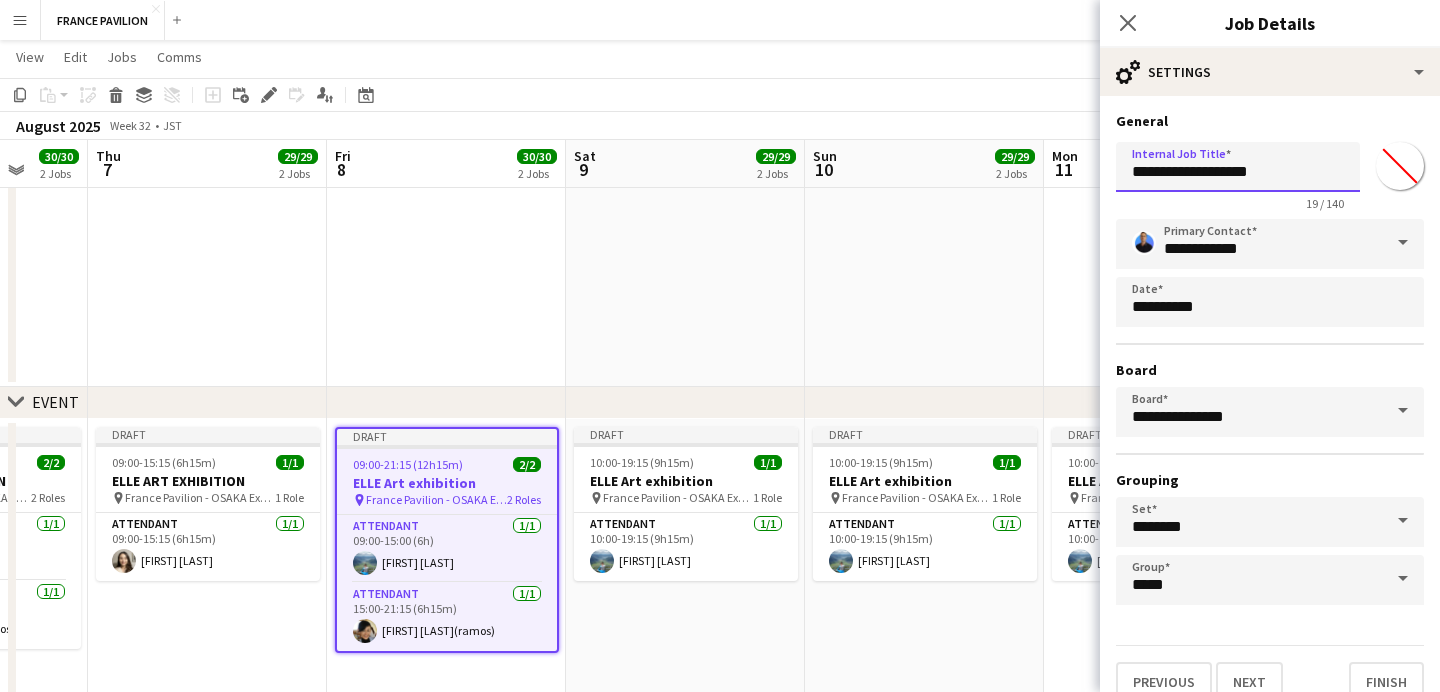 drag, startPoint x: 1283, startPoint y: 174, endPoint x: 1066, endPoint y: 177, distance: 217.02074 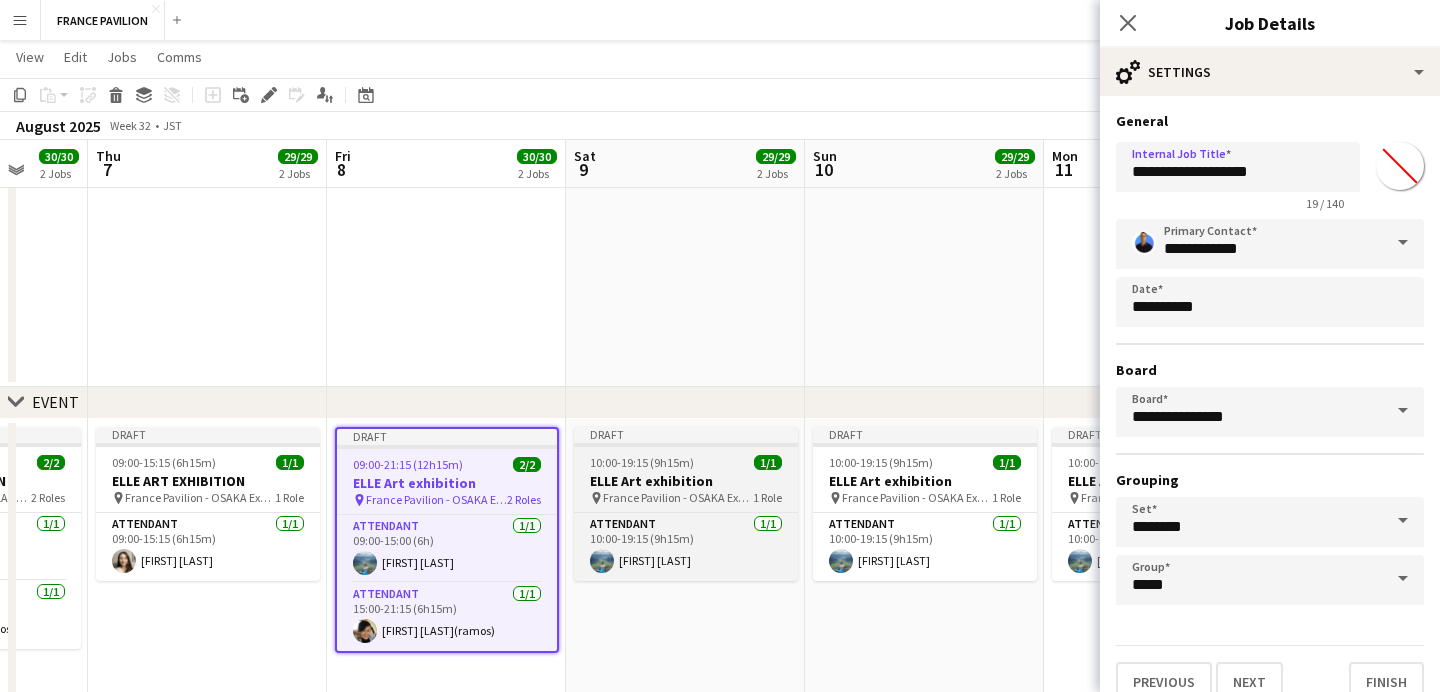 click on "ELLE Art exhibition" at bounding box center (686, 481) 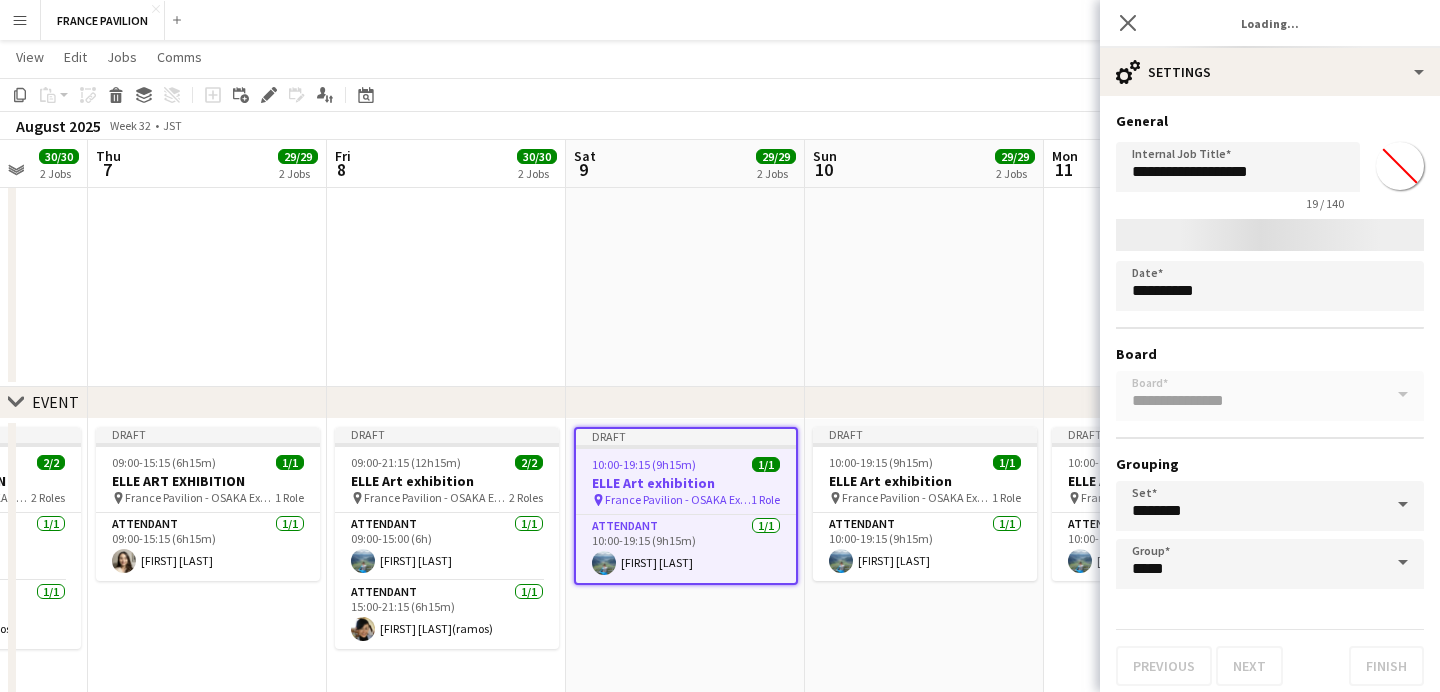 type on "**********" 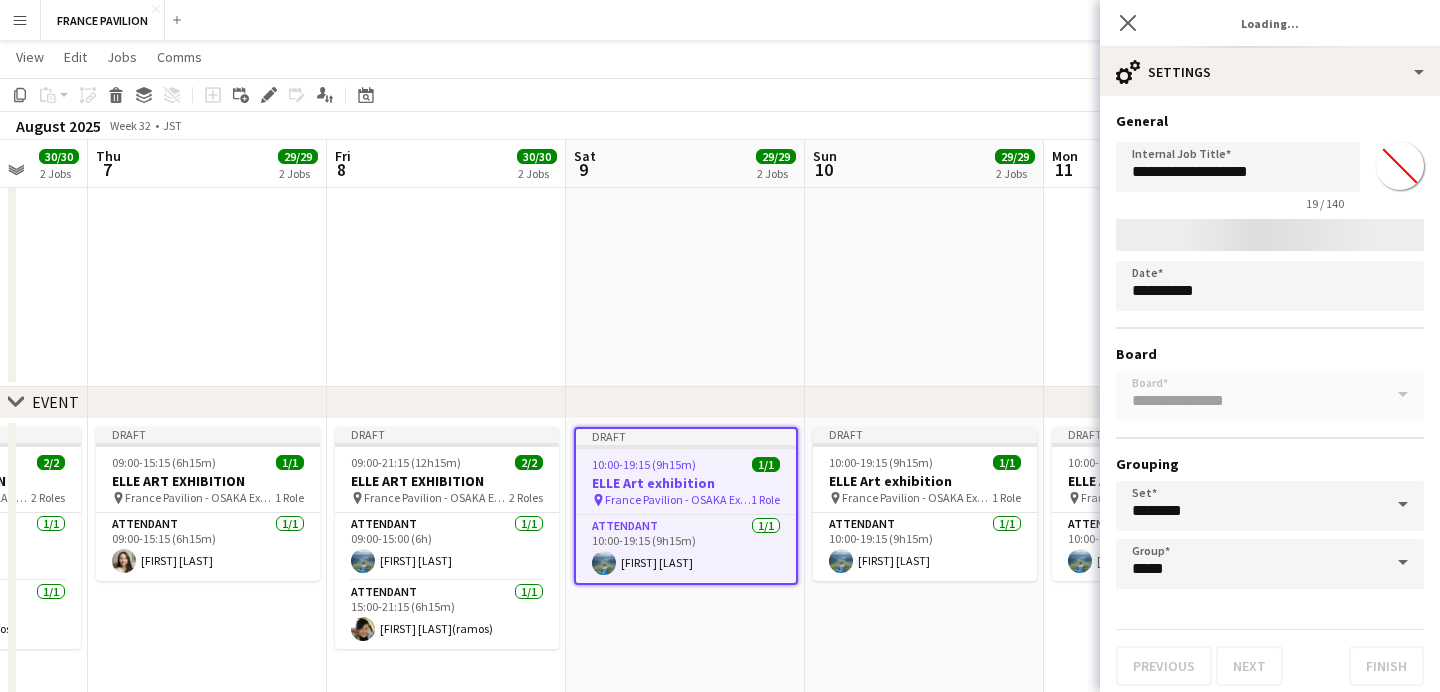 type on "*******" 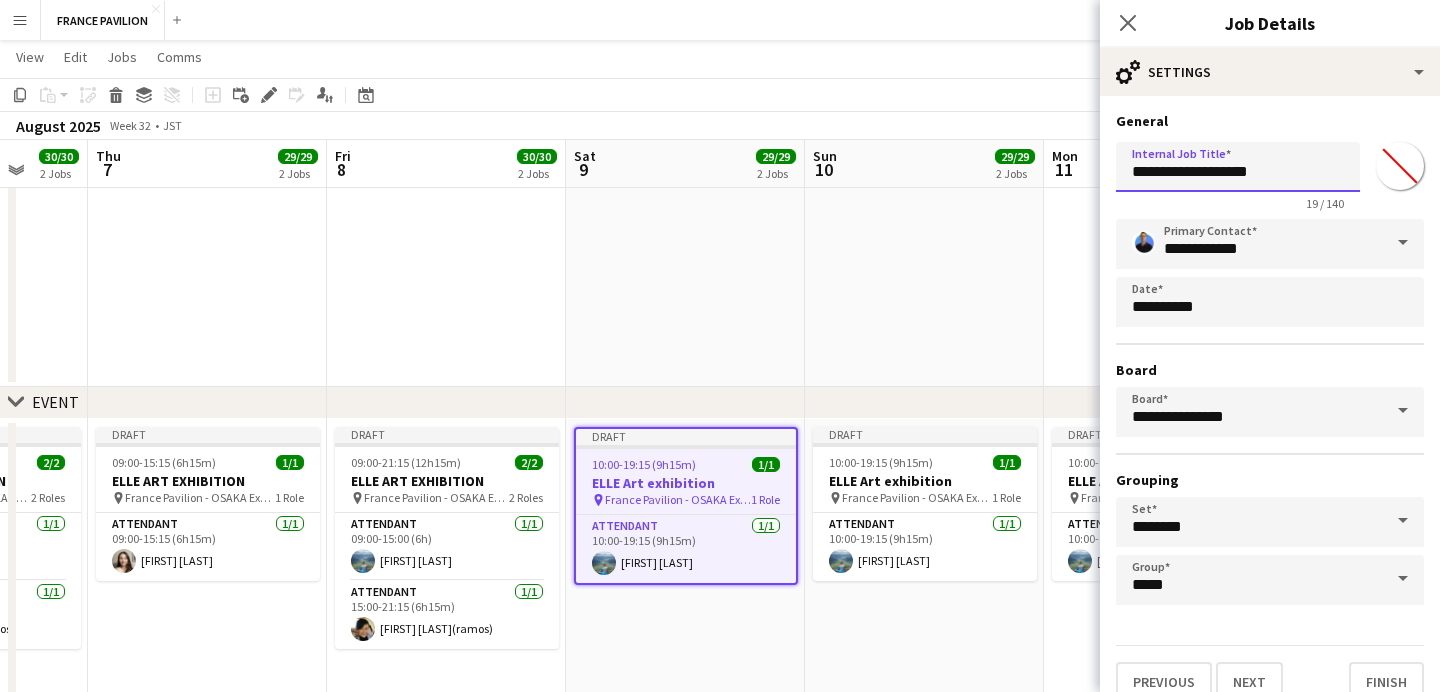 drag, startPoint x: 1271, startPoint y: 171, endPoint x: 1085, endPoint y: 174, distance: 186.02419 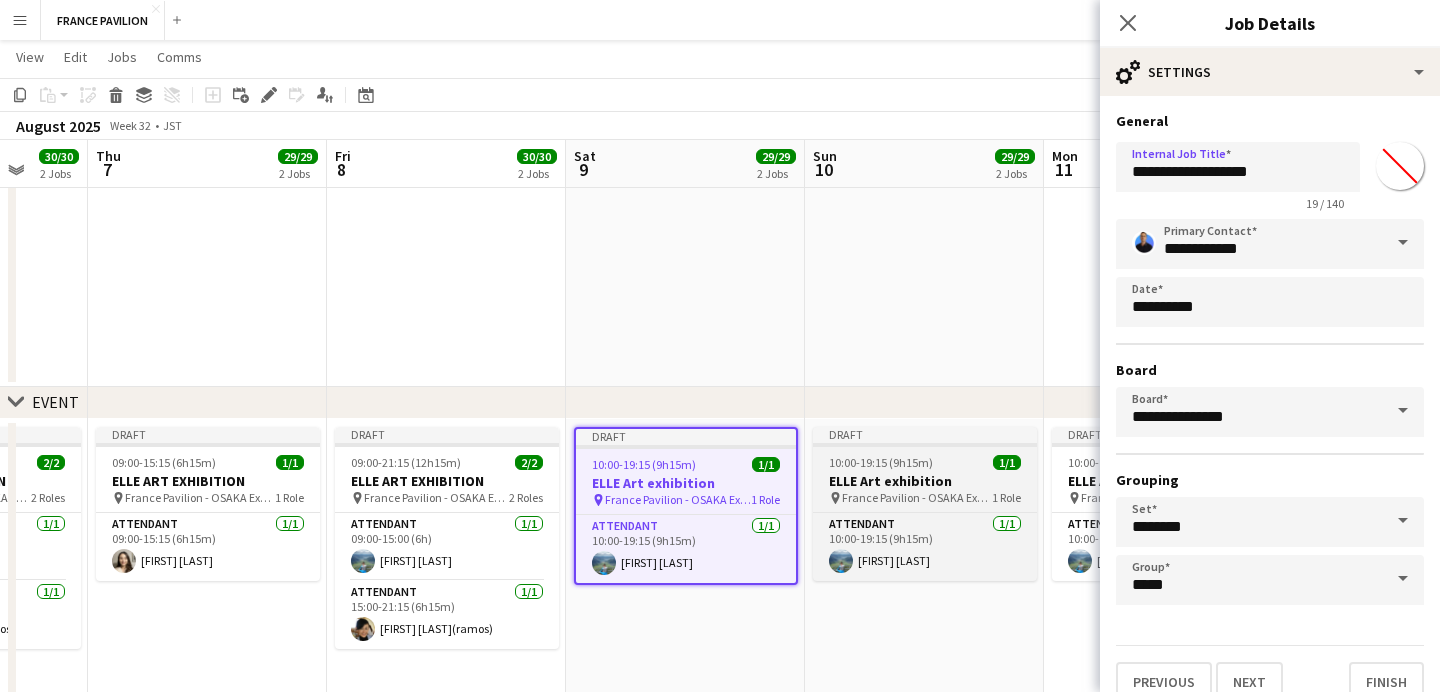 click on "ELLE Art exhibition" at bounding box center (925, 481) 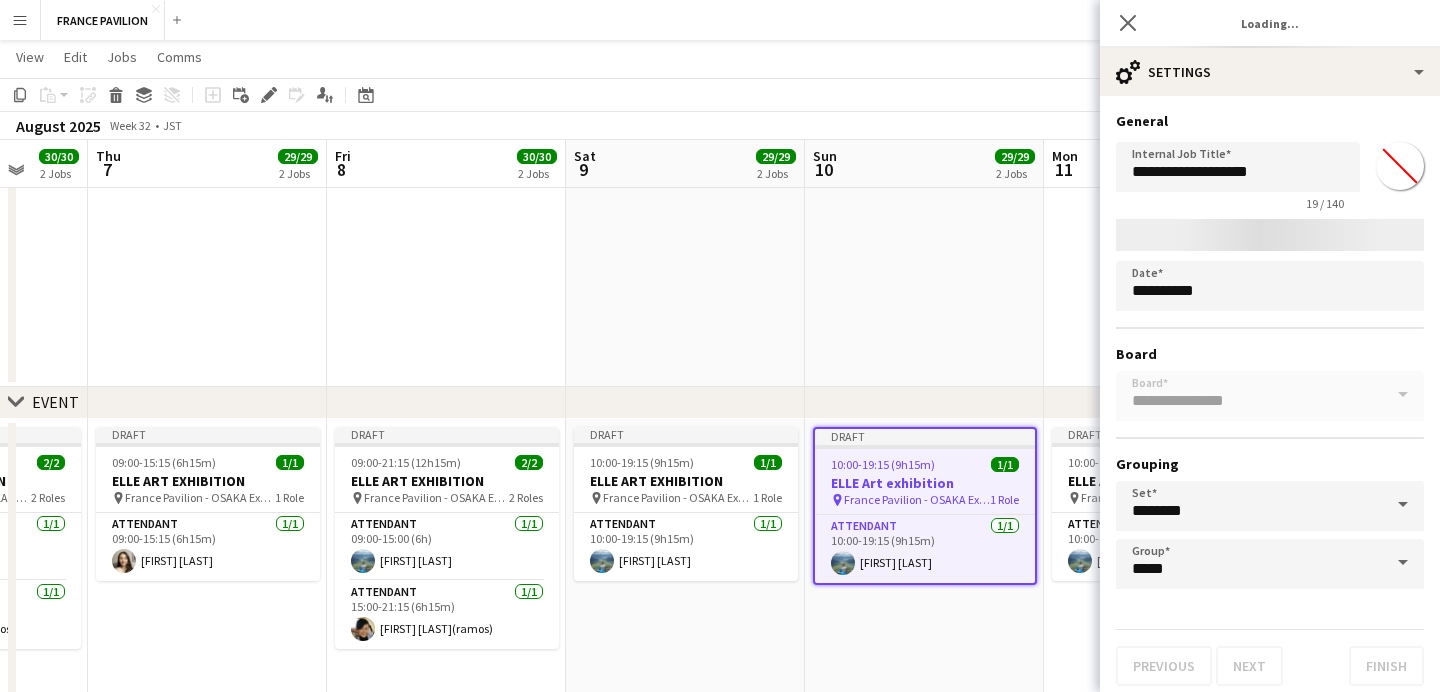 type on "*******" 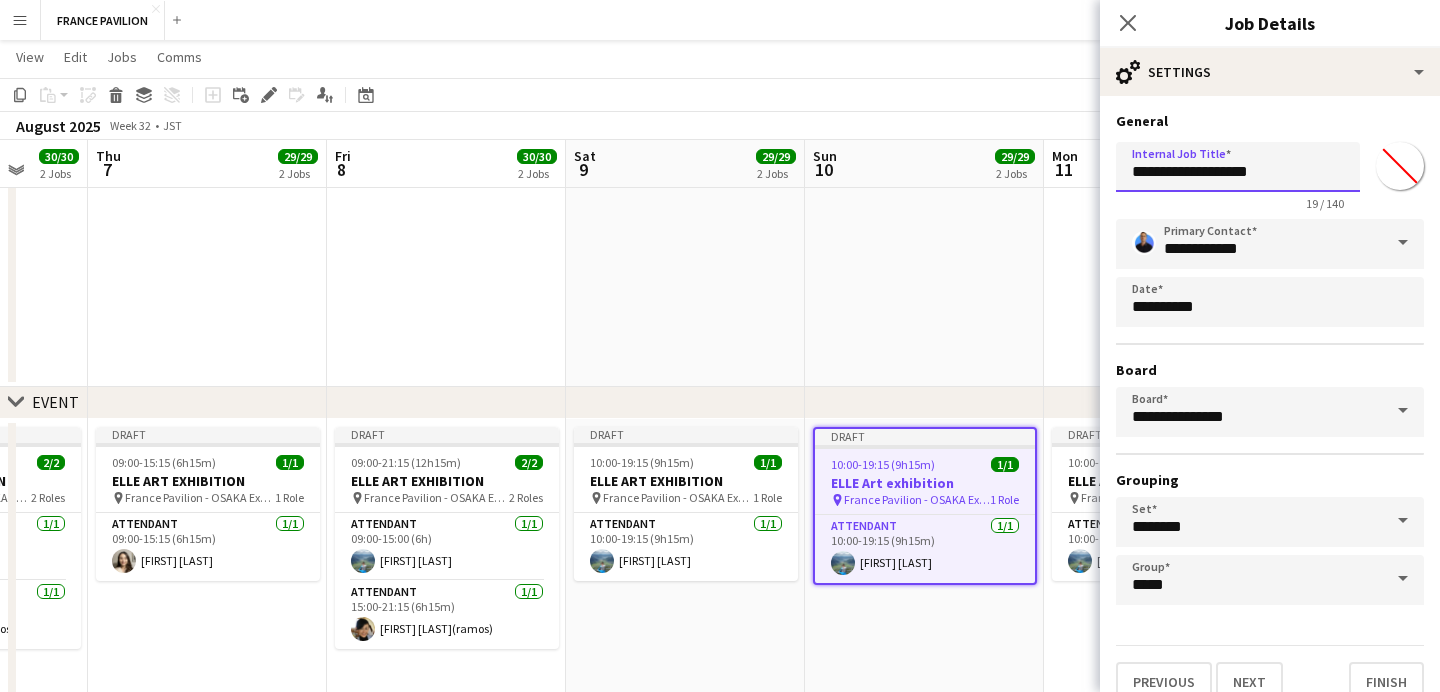 drag, startPoint x: 1243, startPoint y: 172, endPoint x: 1124, endPoint y: 172, distance: 119 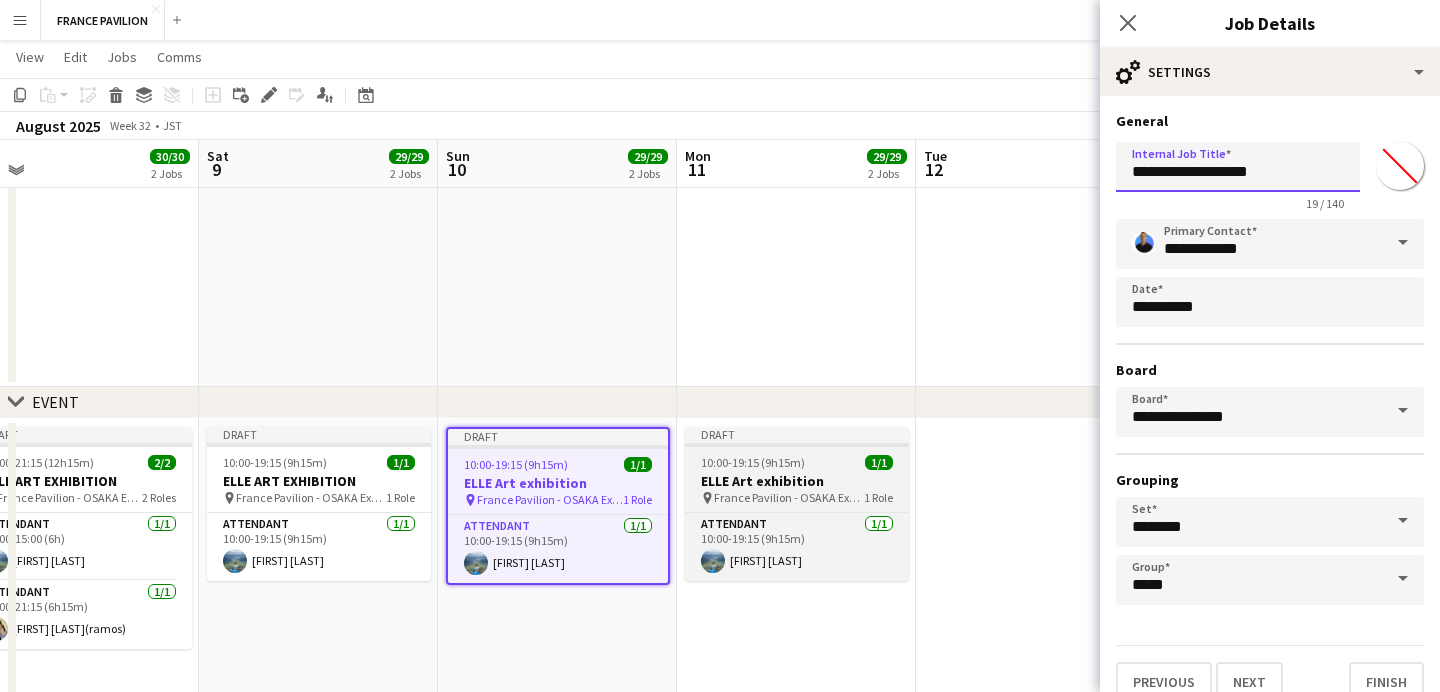 scroll, scrollTop: 0, scrollLeft: 1018, axis: horizontal 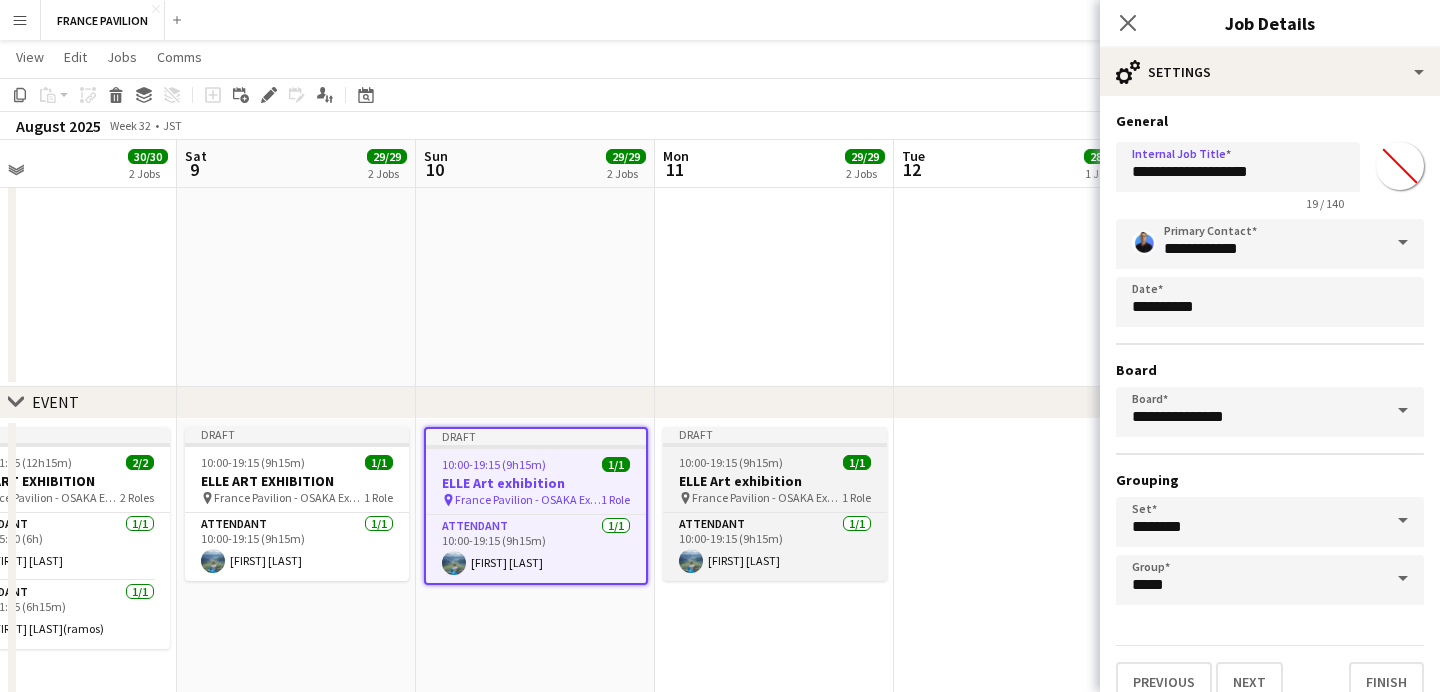 click on "ELLE Art exhibition" at bounding box center (775, 481) 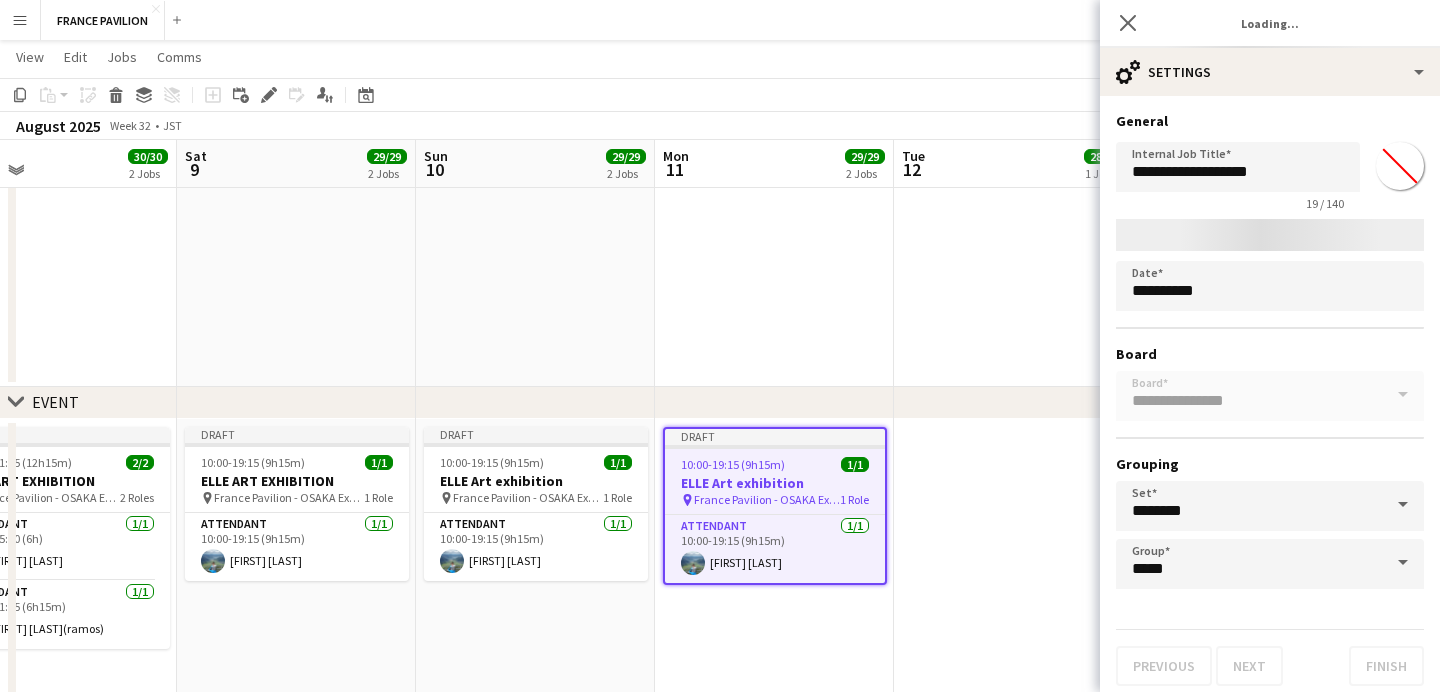 type on "**********" 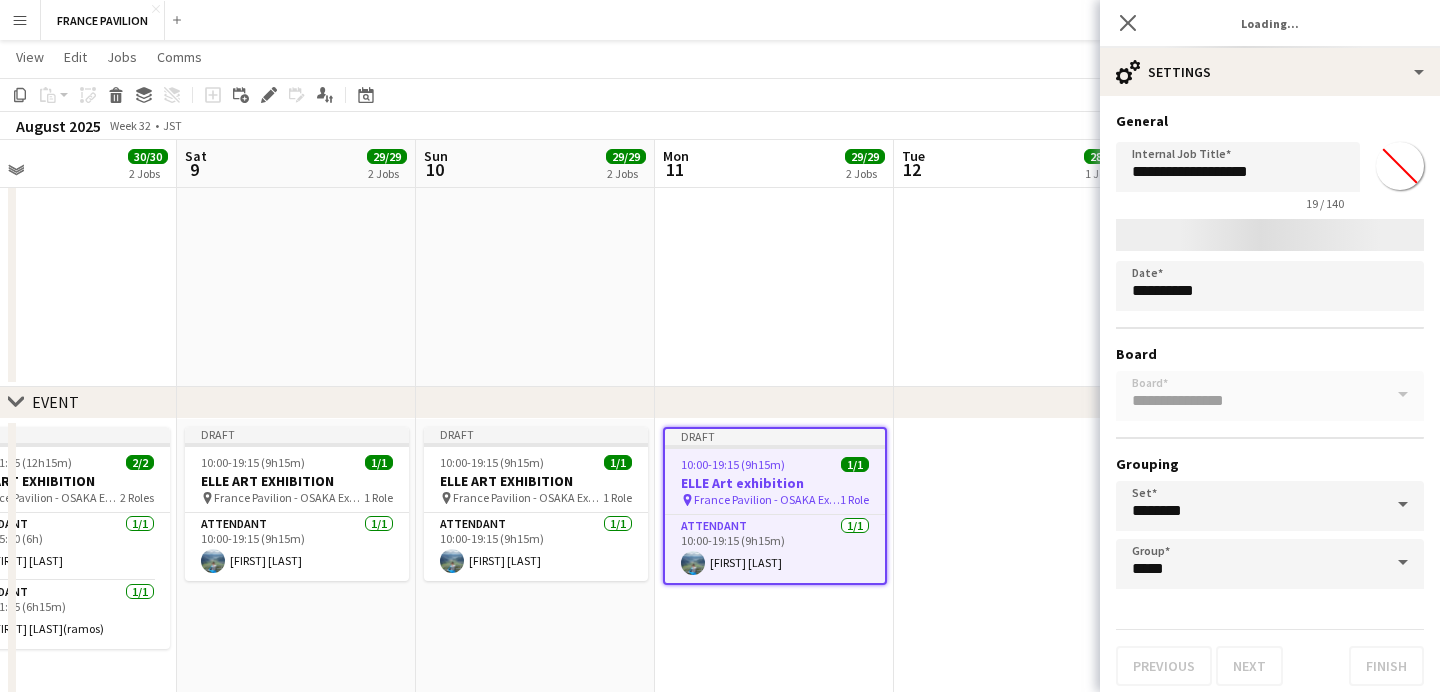 type on "*******" 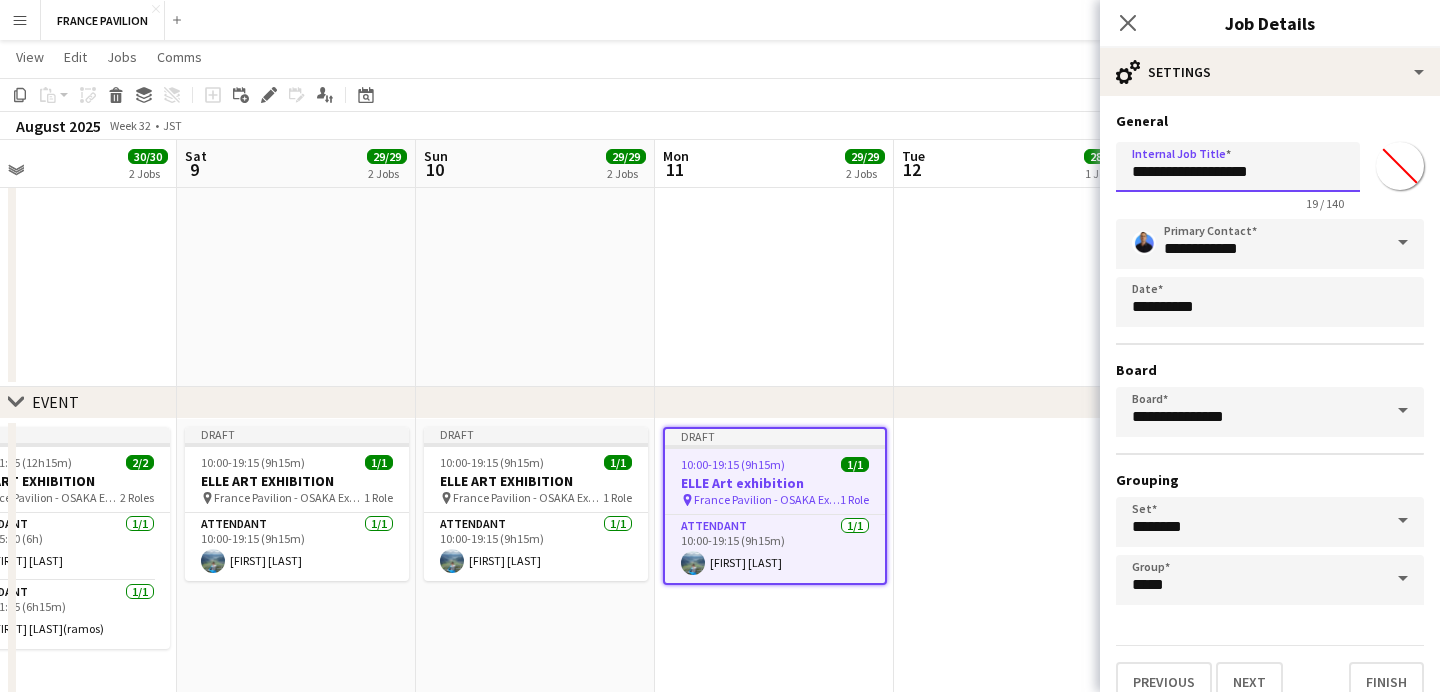 drag, startPoint x: 1295, startPoint y: 173, endPoint x: 1073, endPoint y: 171, distance: 222.009 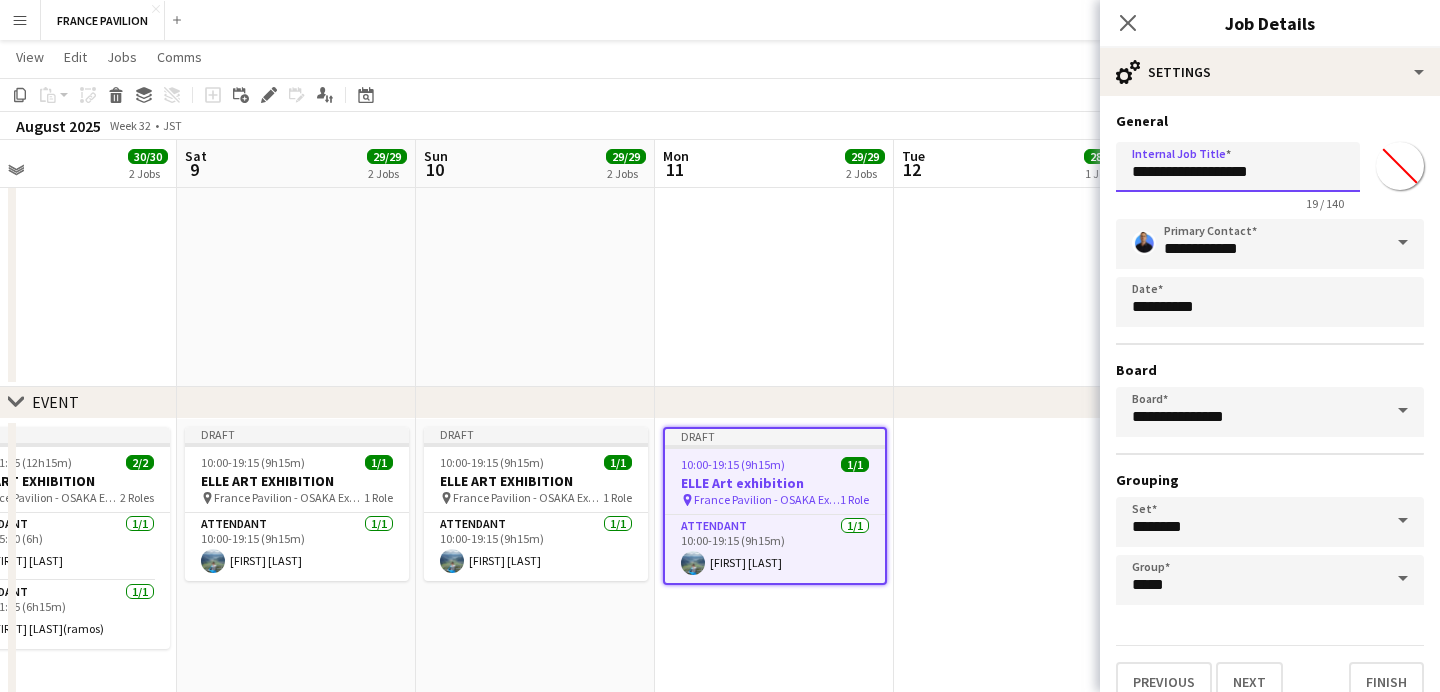 type on "**********" 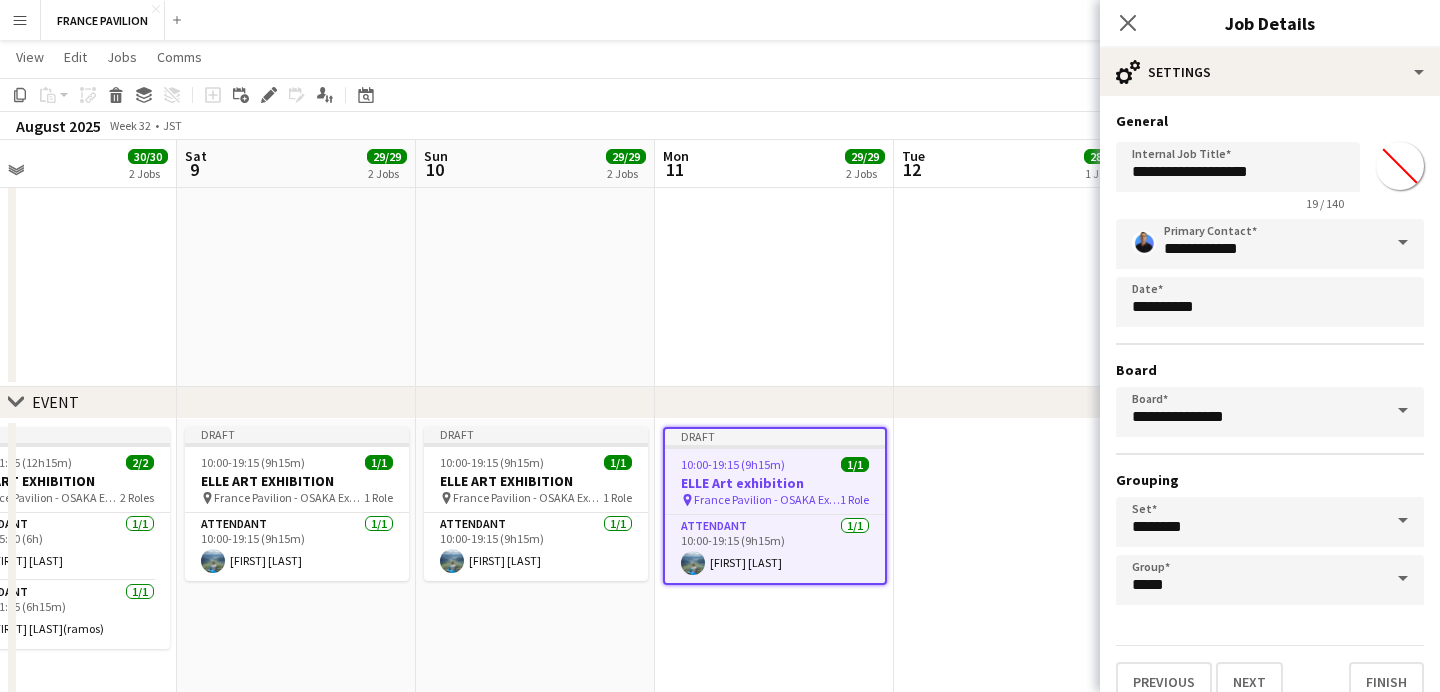 click at bounding box center (1013, 591) 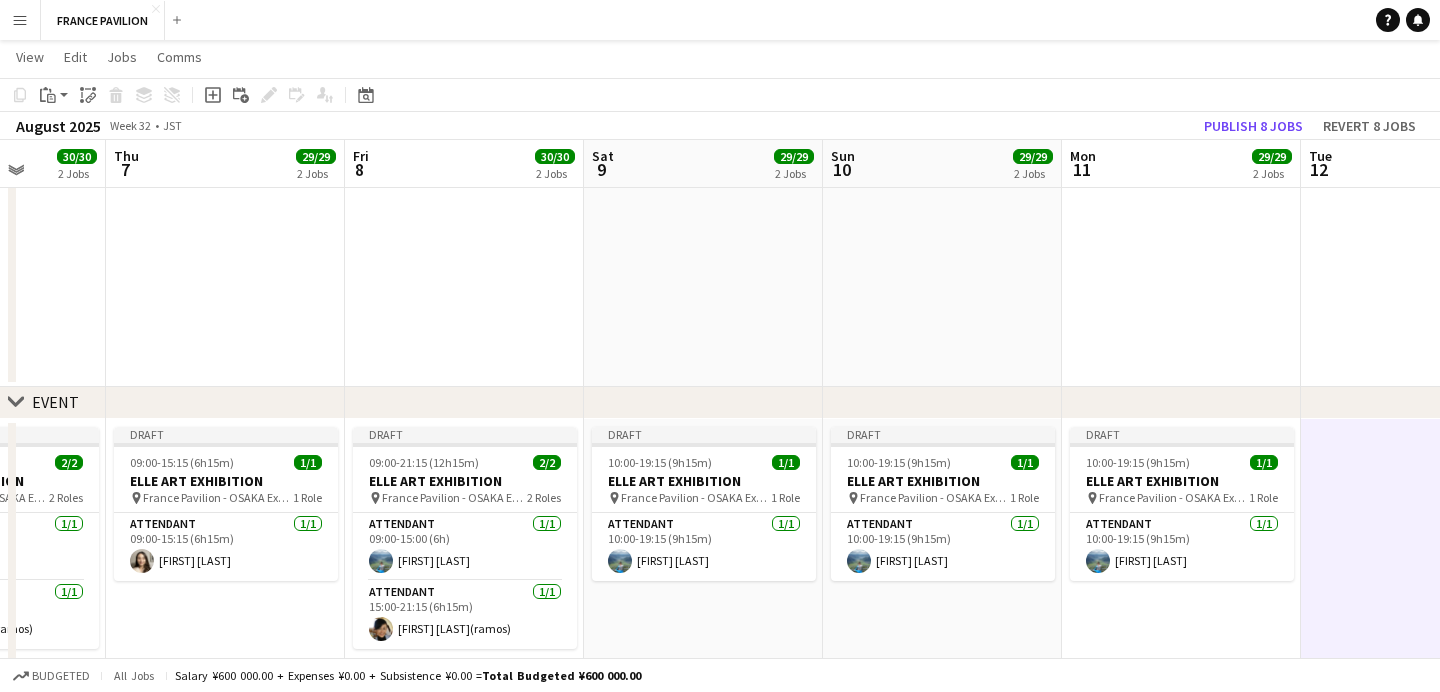 drag, startPoint x: 1352, startPoint y: 492, endPoint x: 1321, endPoint y: 486, distance: 31.575306 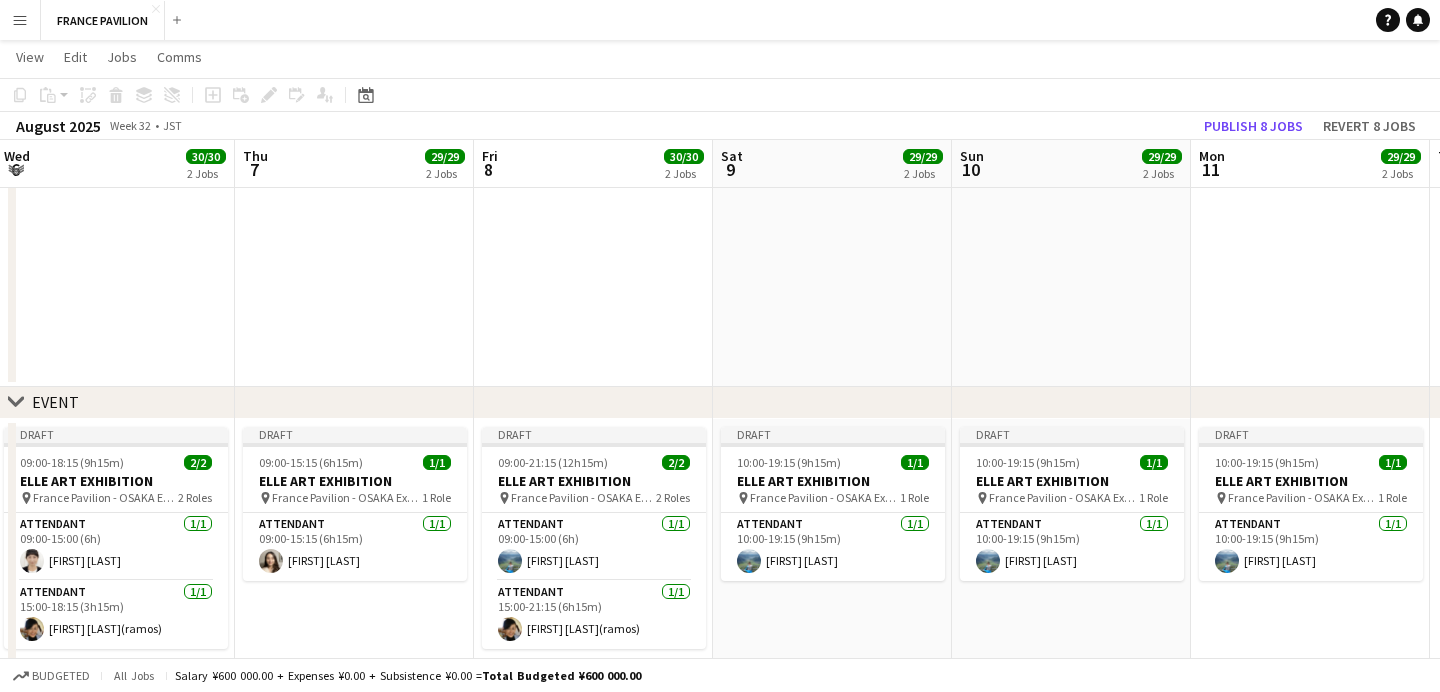 scroll, scrollTop: 0, scrollLeft: 479, axis: horizontal 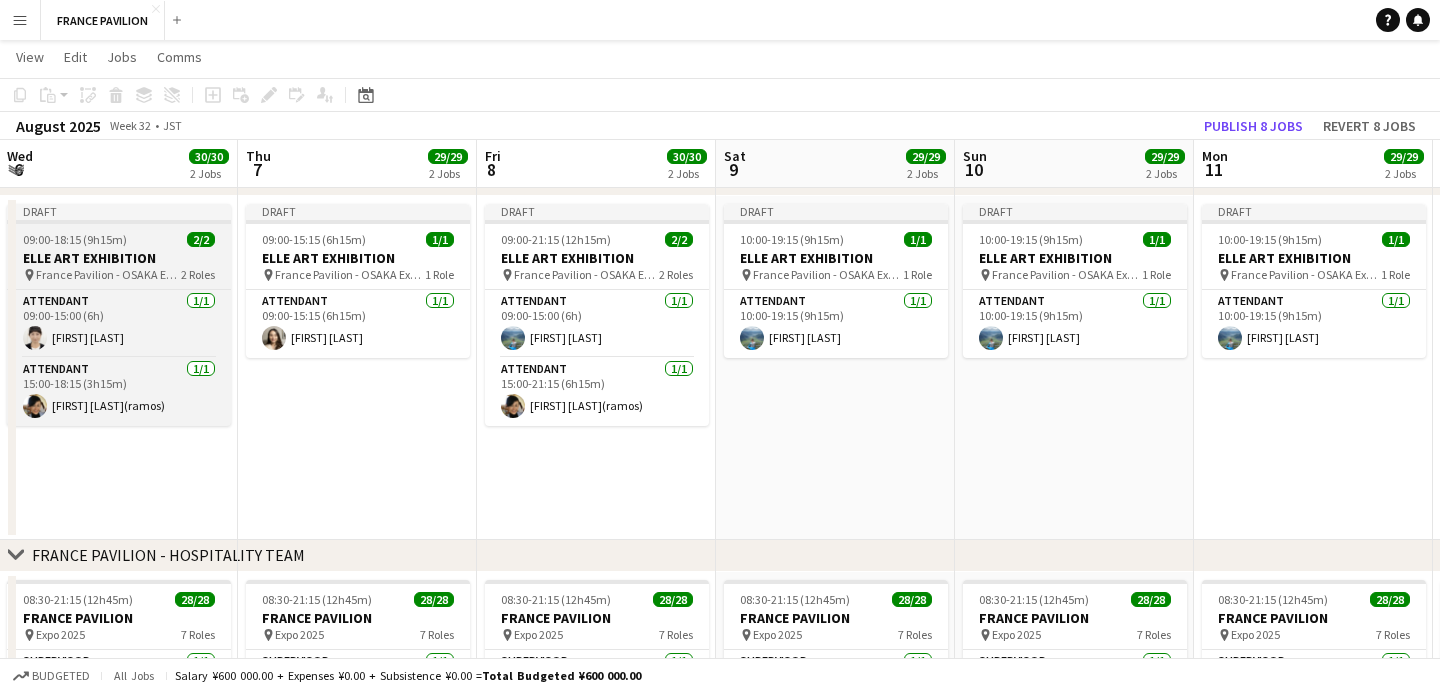 drag, startPoint x: 134, startPoint y: 230, endPoint x: 145, endPoint y: 233, distance: 11.401754 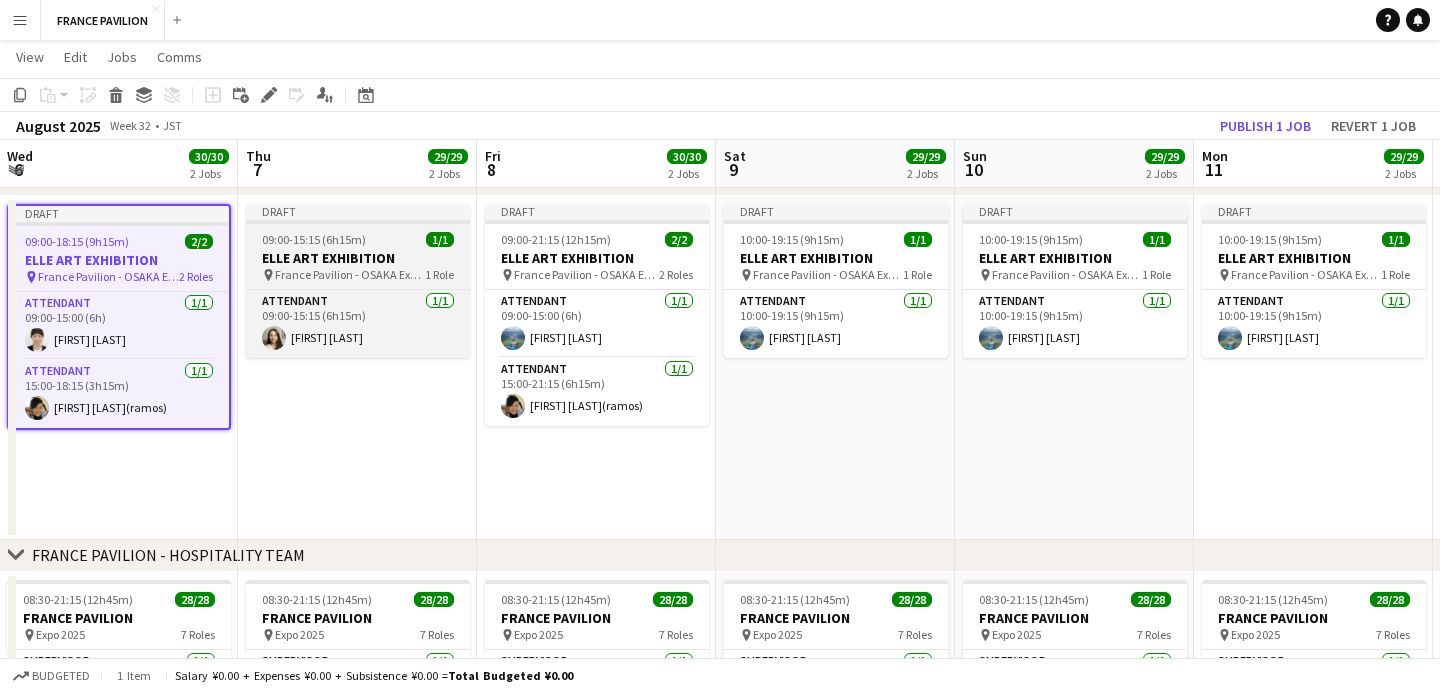 click on "09:00-15:15 (6h15m)" at bounding box center [314, 239] 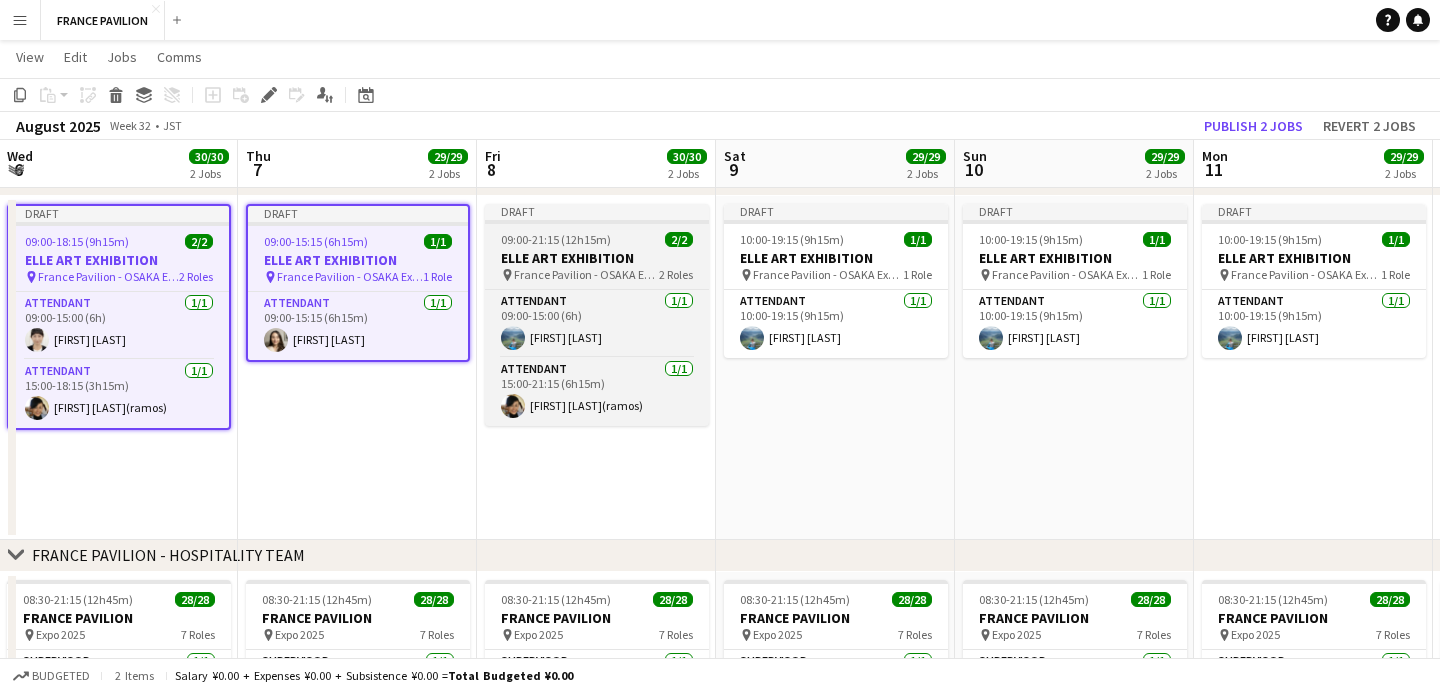 click on "ELLE ART EXHIBITION" at bounding box center (597, 258) 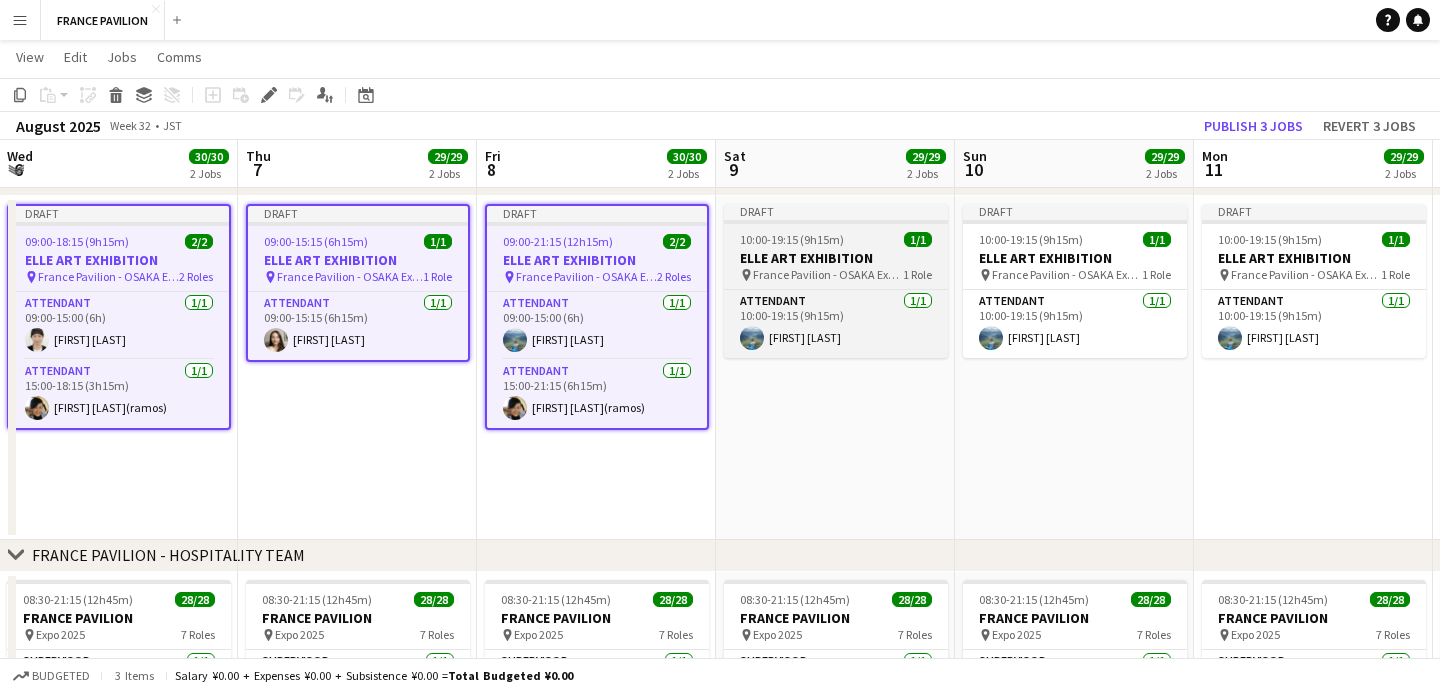 click on "10:00-19:15 (9h15m)" at bounding box center [792, 239] 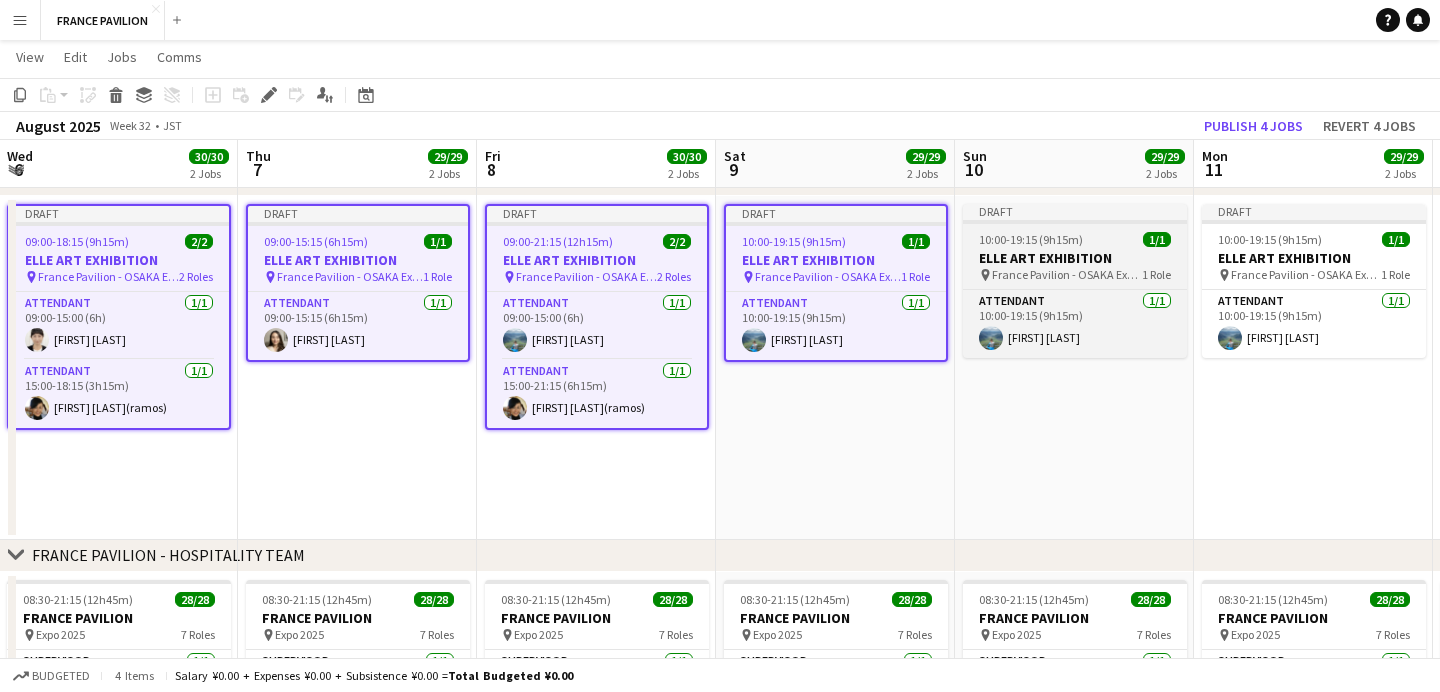 click on "ELLE ART EXHIBITION" at bounding box center (1075, 258) 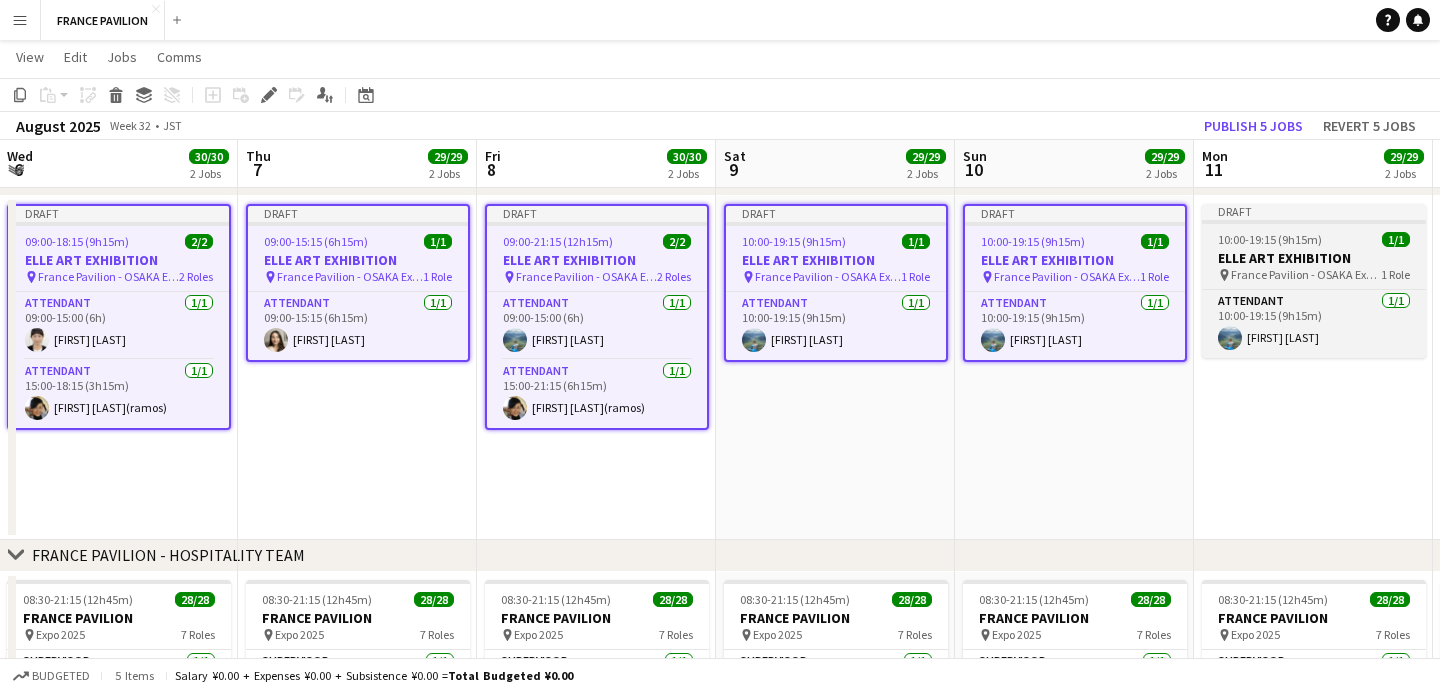 click on "ELLE ART EXHIBITION" at bounding box center (1314, 258) 